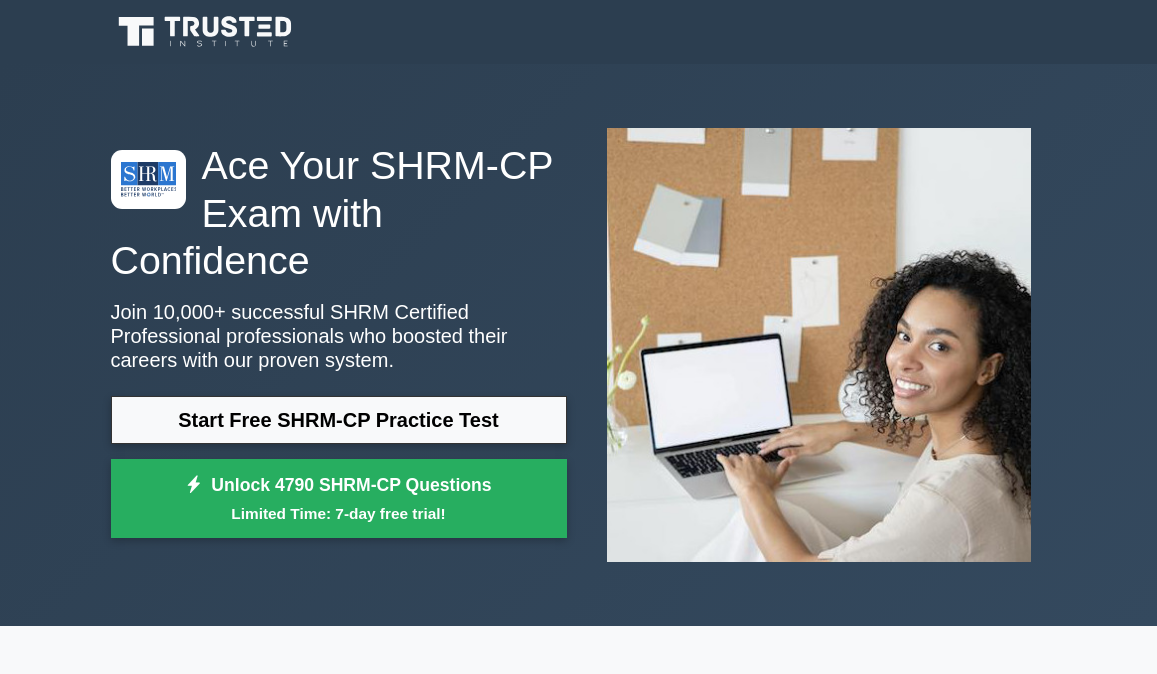 scroll, scrollTop: 0, scrollLeft: 0, axis: both 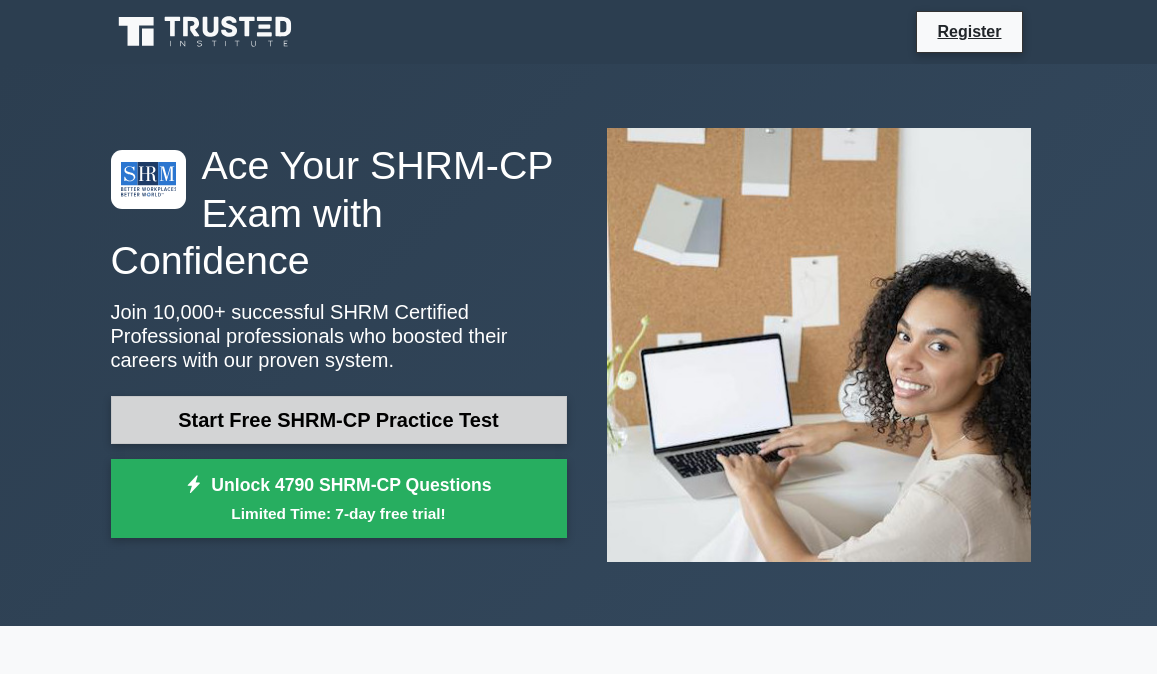 click on "Start Free SHRM-CP Practice Test" at bounding box center [339, 420] 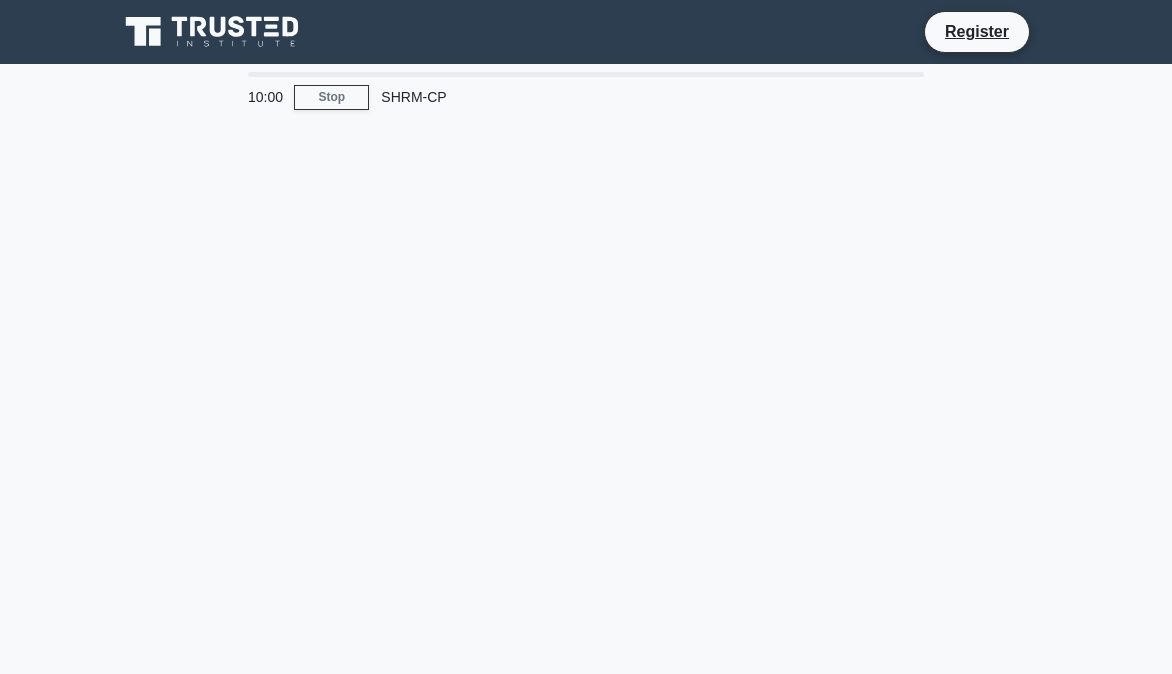 scroll, scrollTop: 0, scrollLeft: 0, axis: both 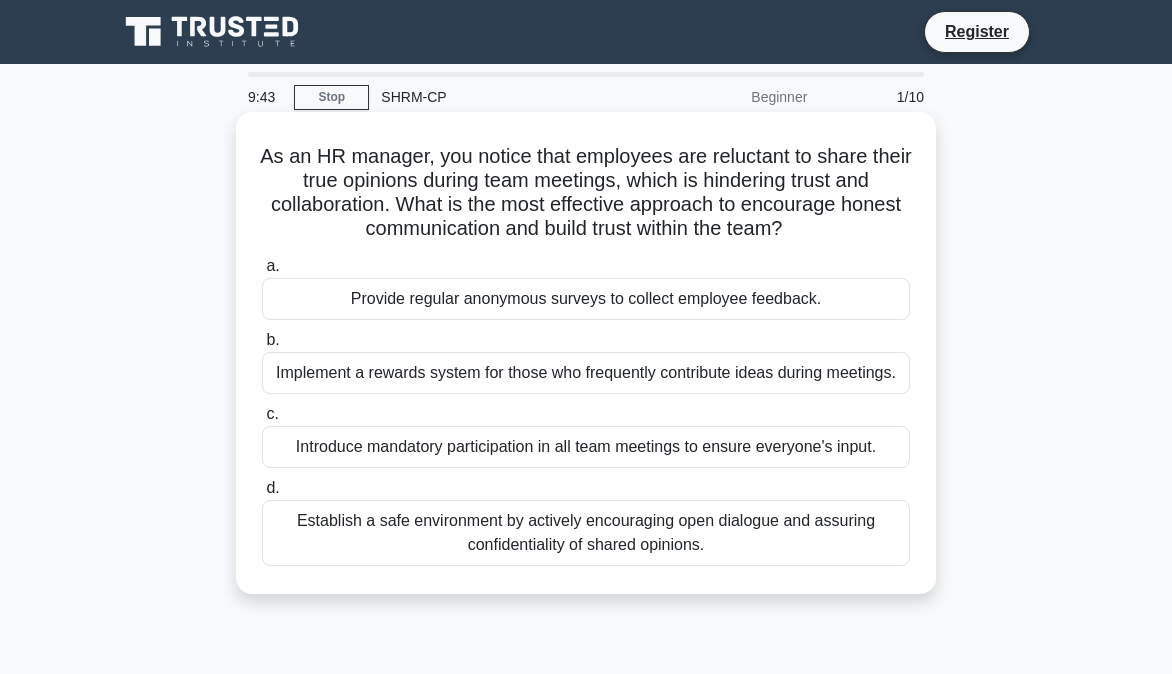 click on "Provide regular anonymous surveys to collect employee feedback." at bounding box center (586, 299) 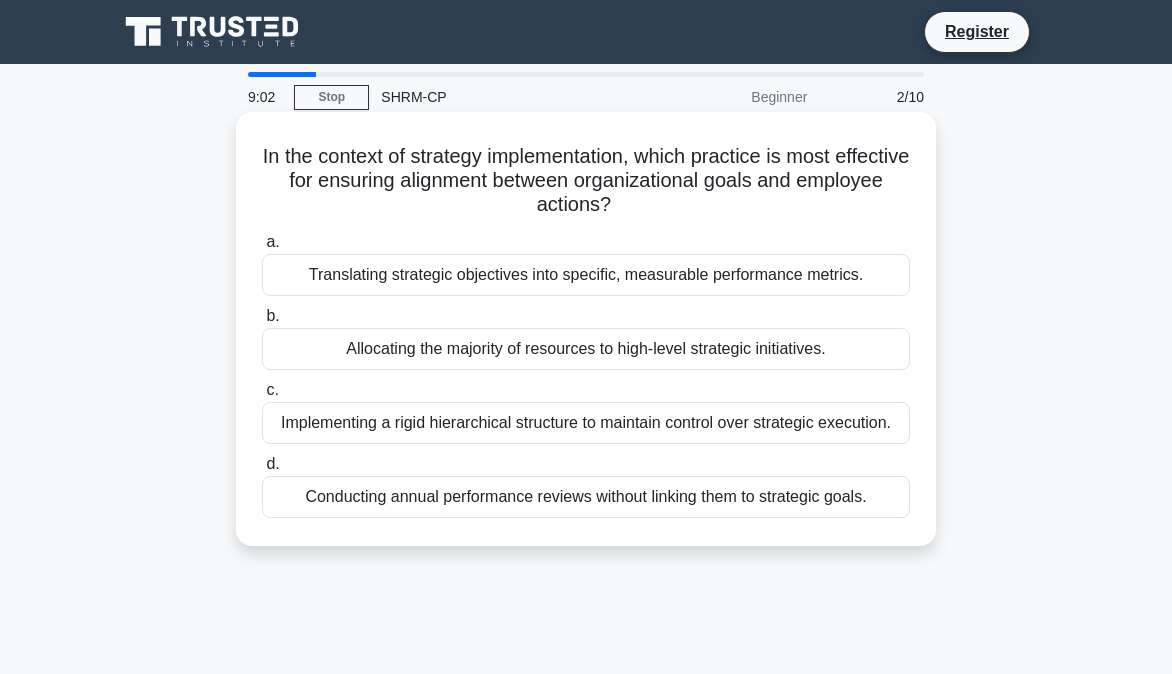 click on "Translating strategic objectives into specific, measurable performance metrics." at bounding box center (586, 275) 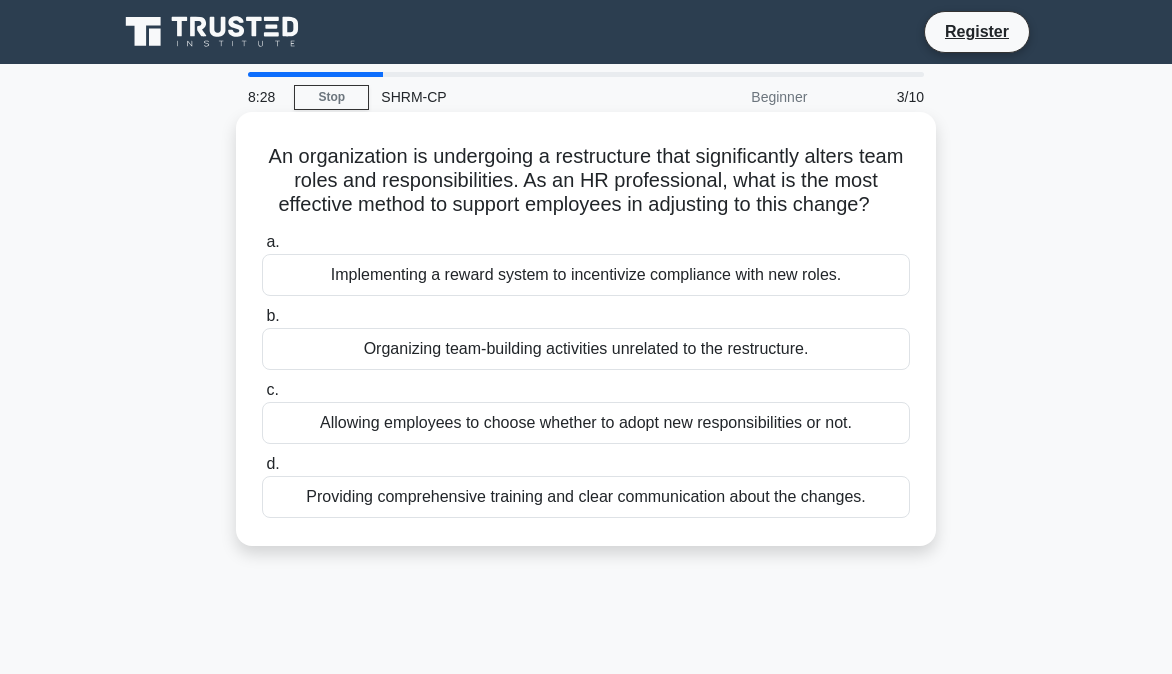 click on "Providing comprehensive training and clear communication about the changes." at bounding box center [586, 497] 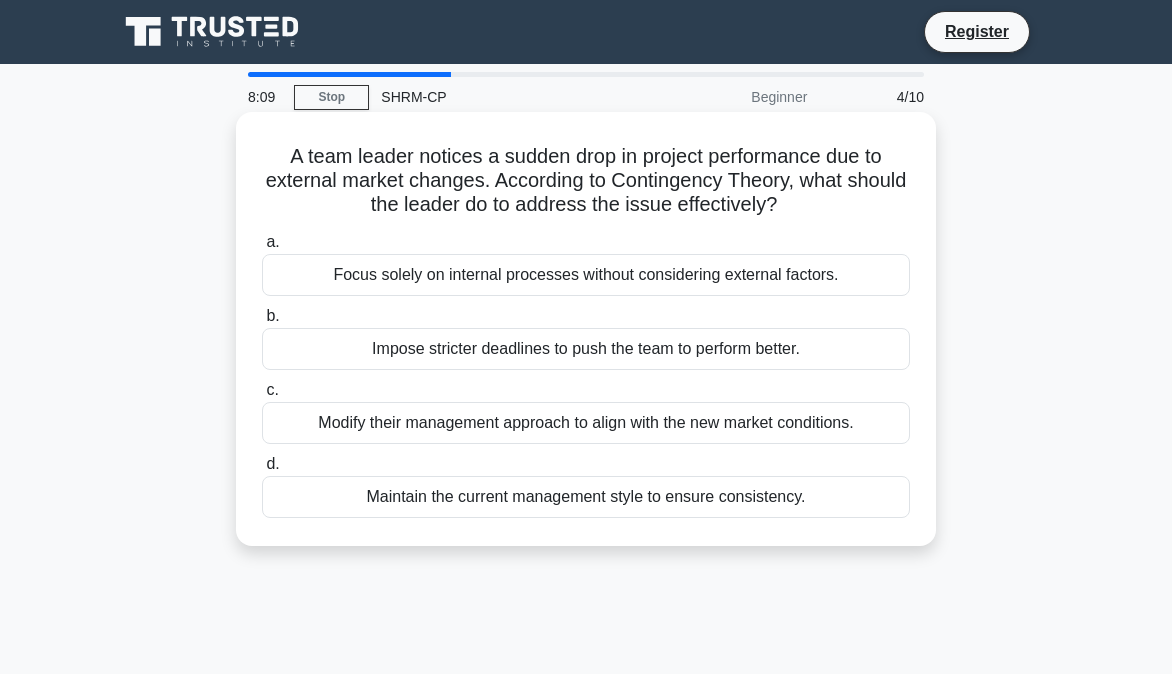 click on "Modify their management approach to align with the new market conditions." at bounding box center [586, 423] 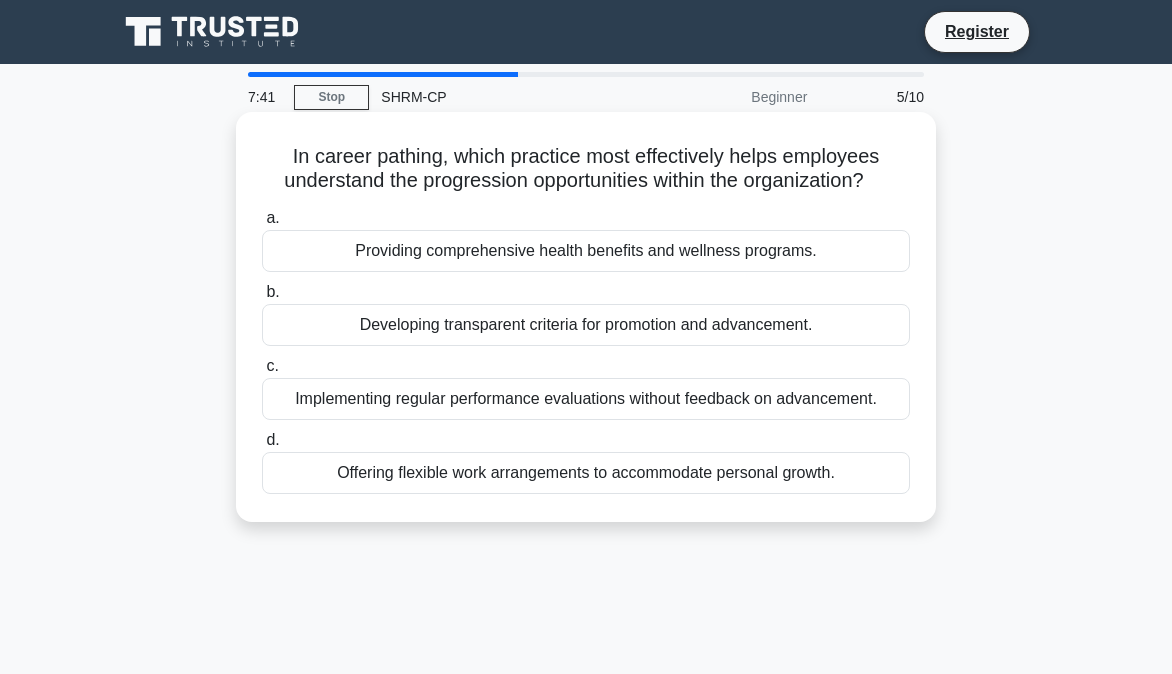 click on "Developing transparent criteria for promotion and advancement." at bounding box center [586, 325] 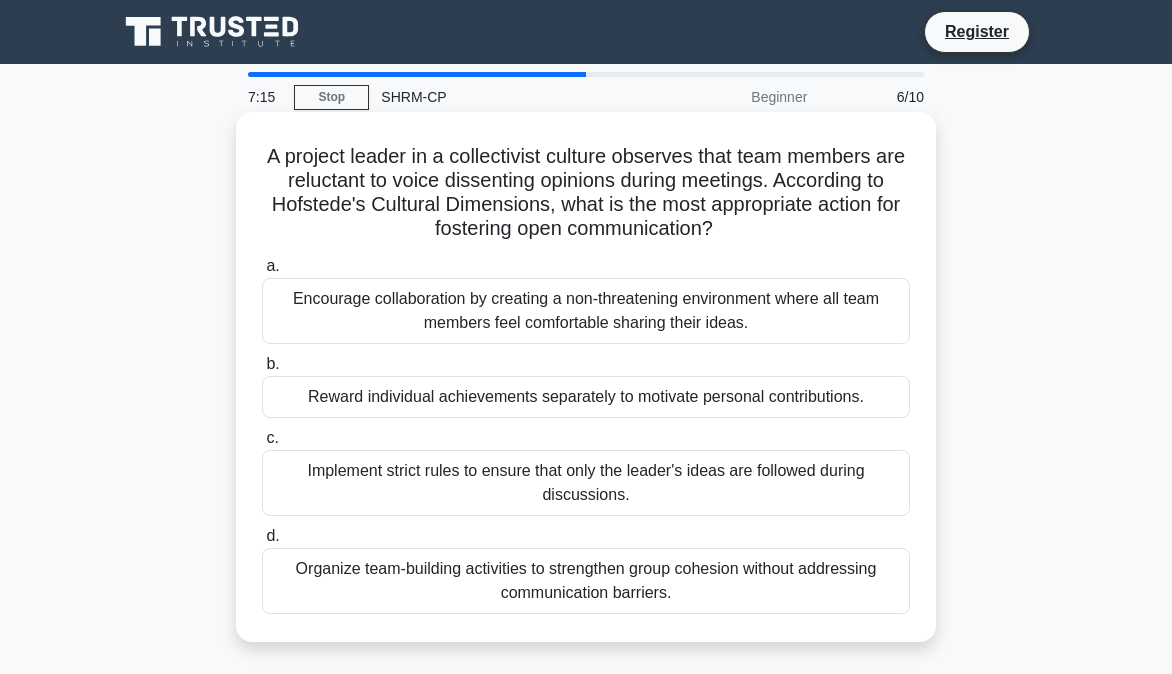 click on "a.
Encourage collaboration by creating a non-threatening environment where all team members feel comfortable sharing their ideas.
b.
c." at bounding box center (586, 434) 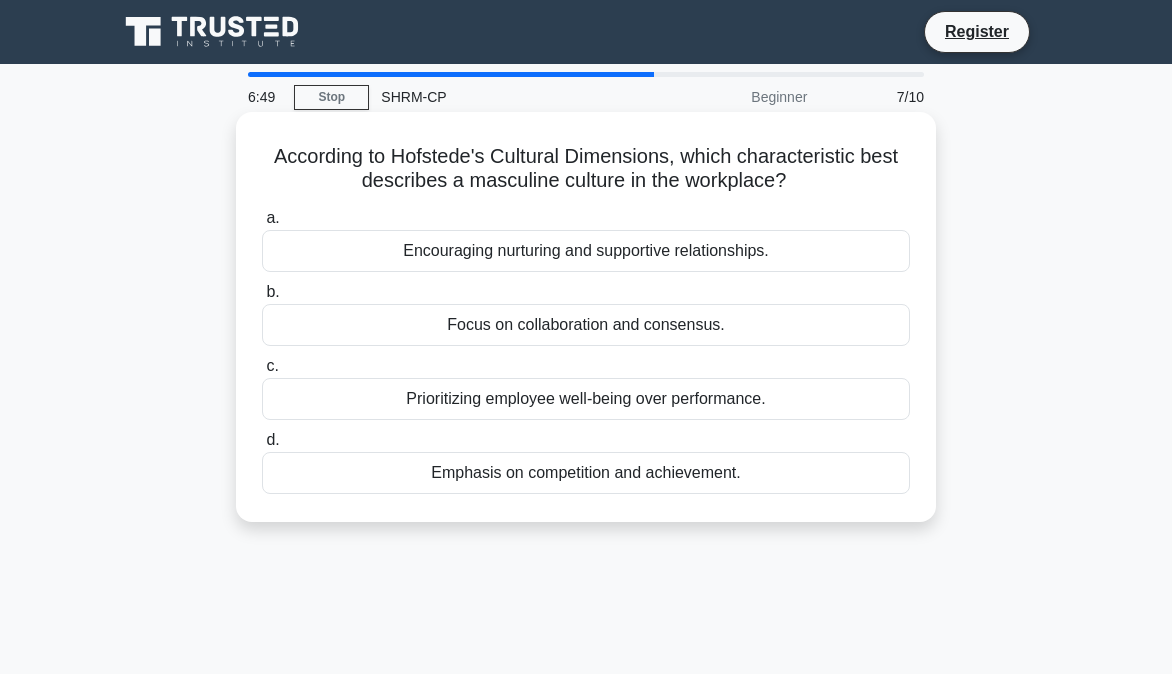 click on "Emphasis on competition and achievement." at bounding box center [586, 473] 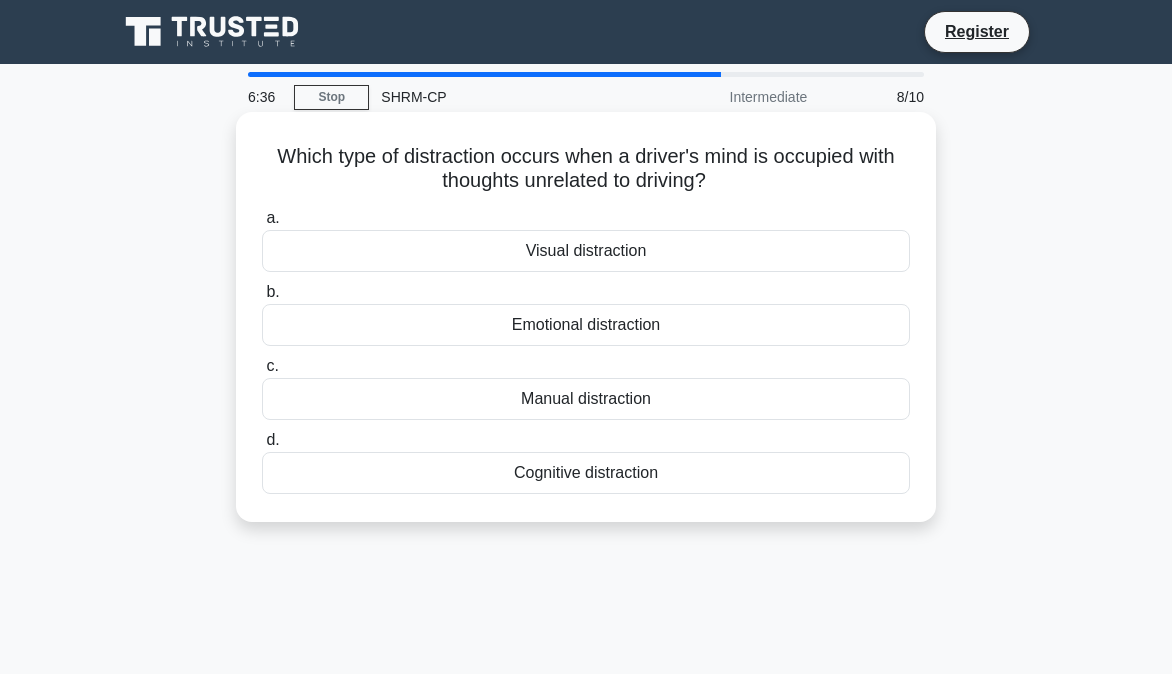 click on "Cognitive distraction" at bounding box center [586, 473] 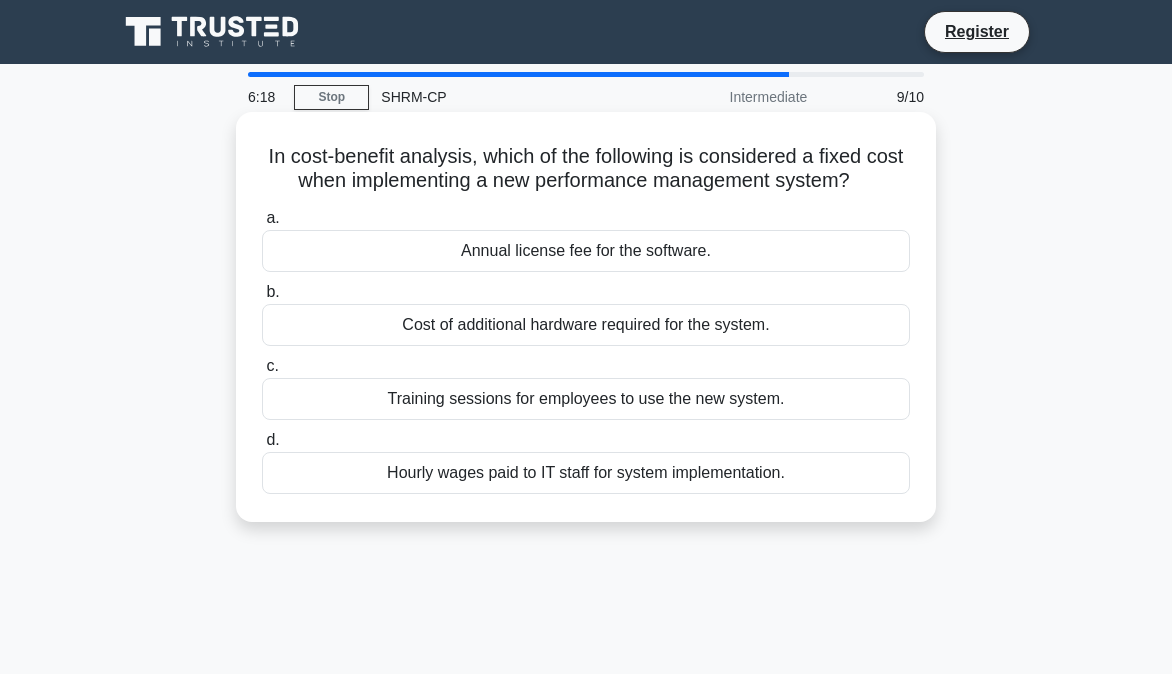 click on "Training sessions for employees to use the new system." at bounding box center (586, 399) 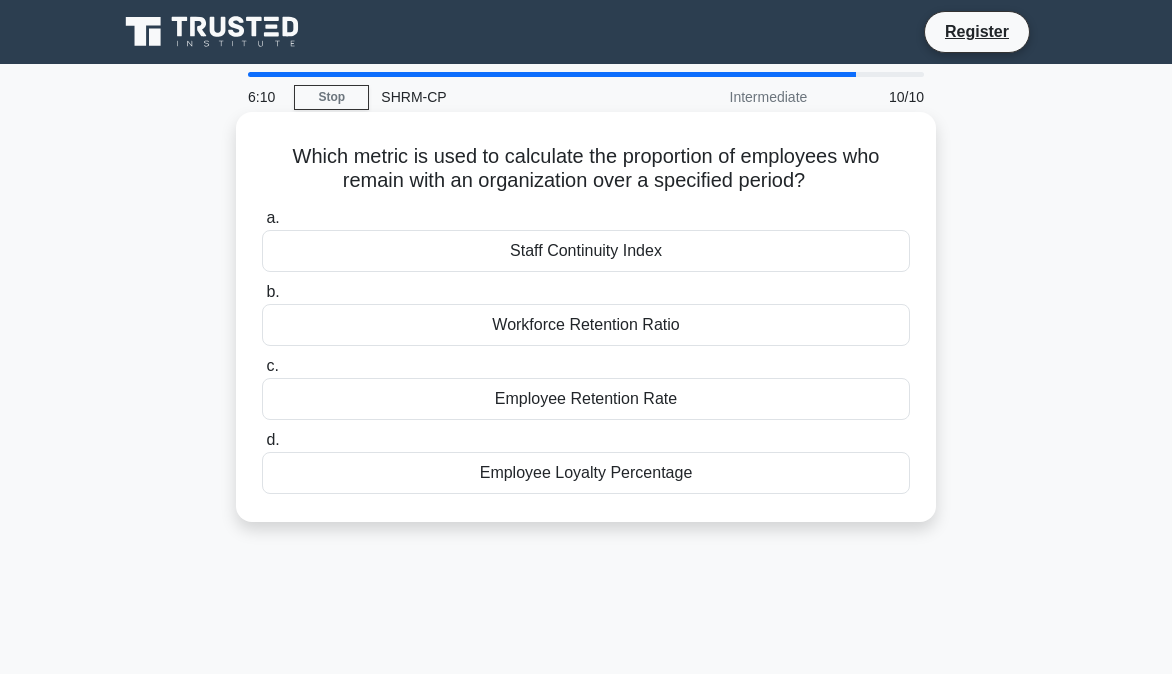 click on "Workforce Retention Ratio" at bounding box center (586, 325) 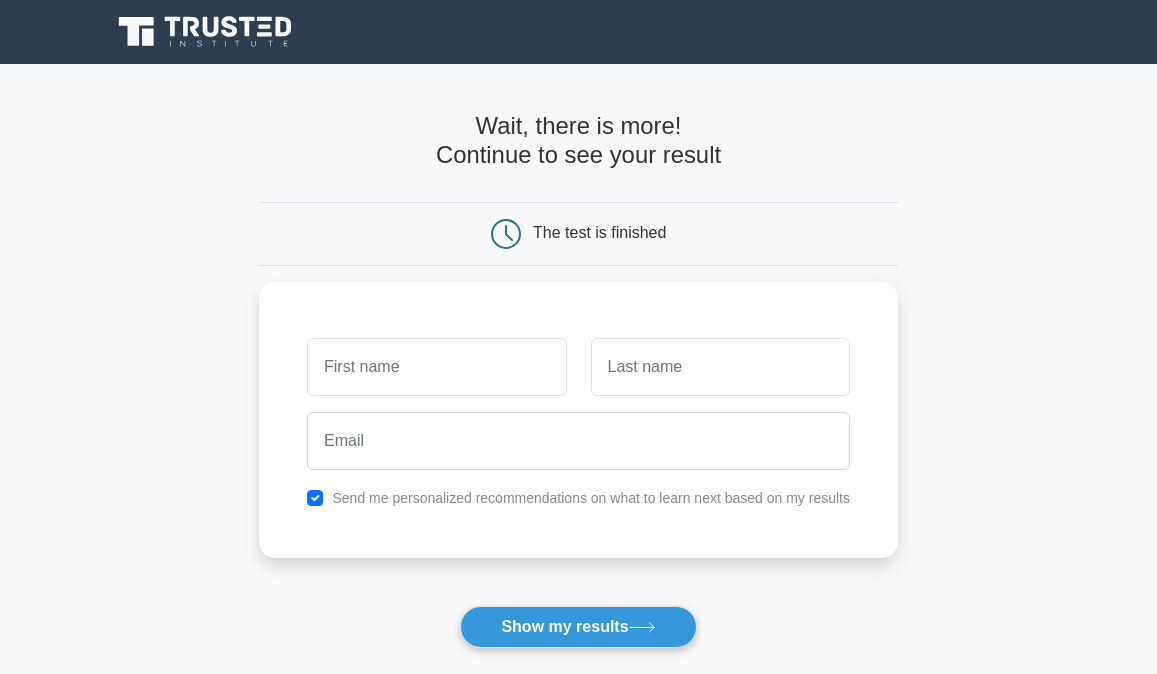 scroll, scrollTop: 0, scrollLeft: 0, axis: both 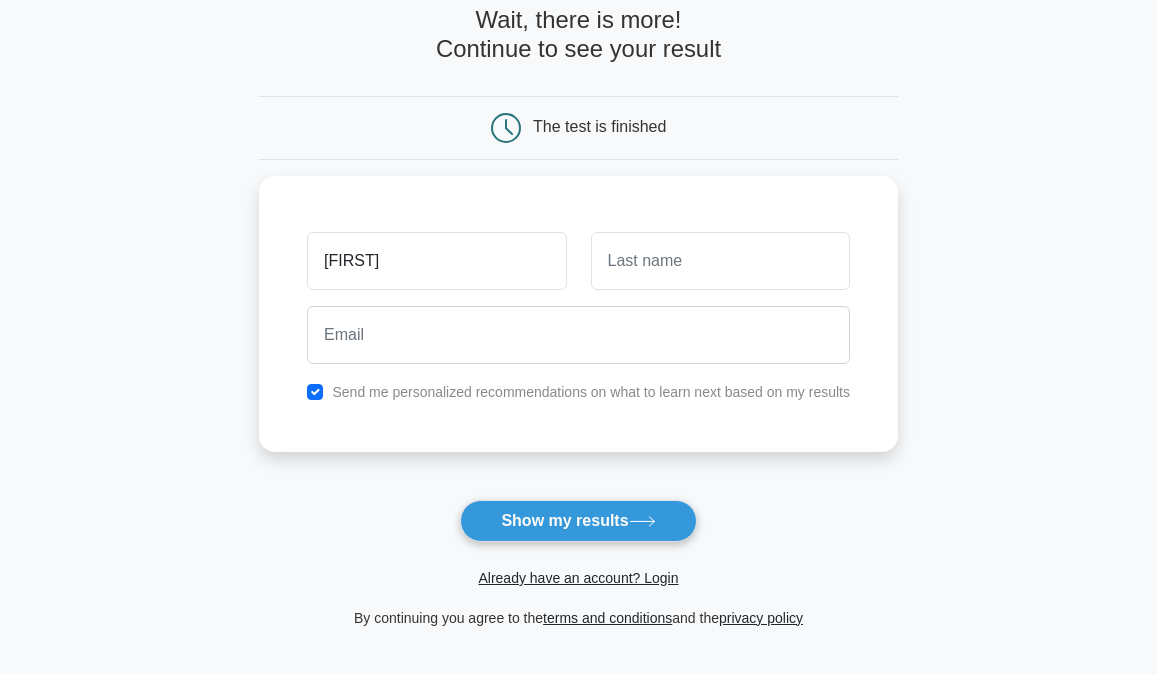 type on "[FIRST]" 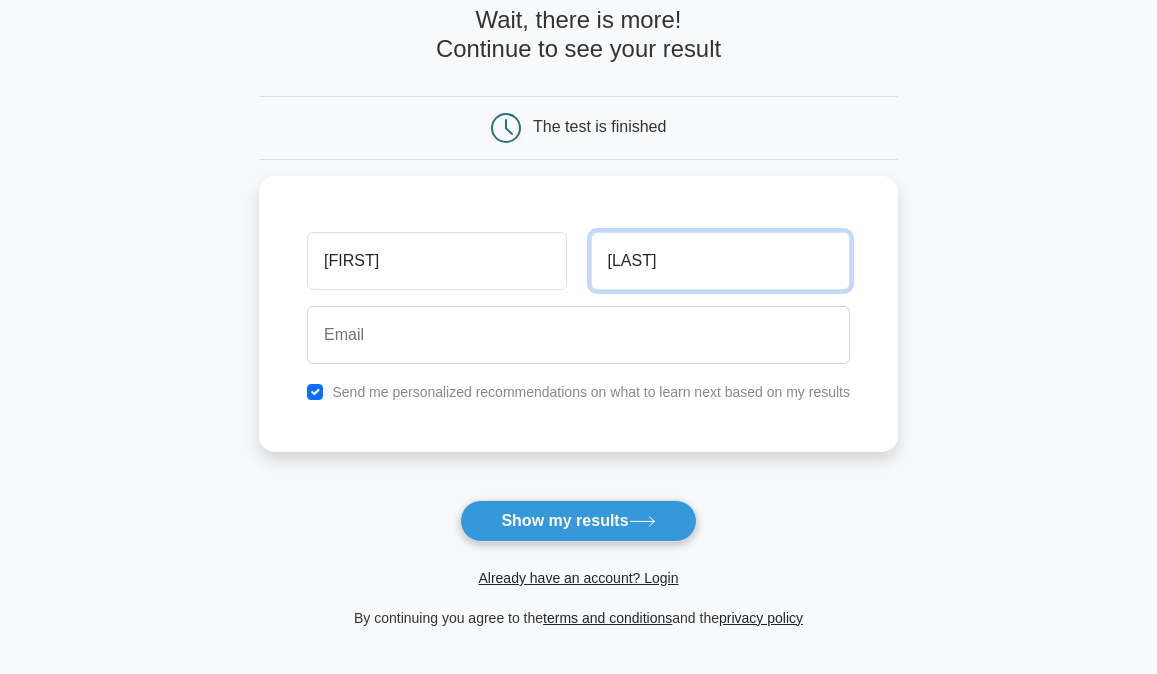 type on "[LAST]" 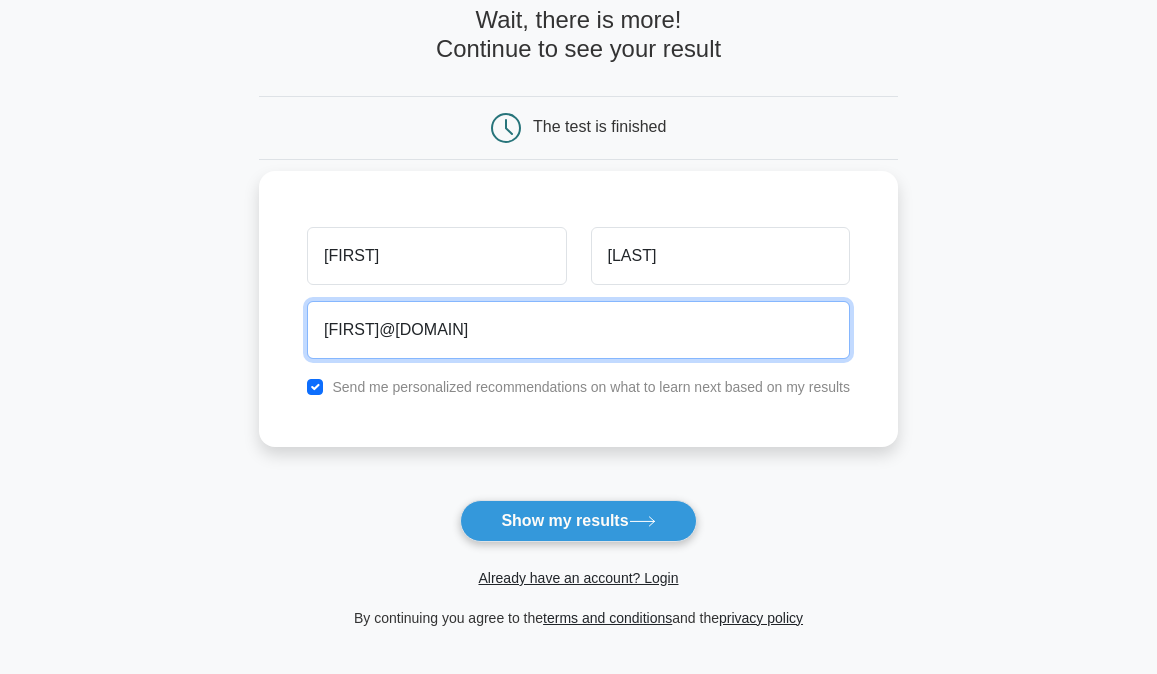 type on "[FIRST]@[DOMAIN]" 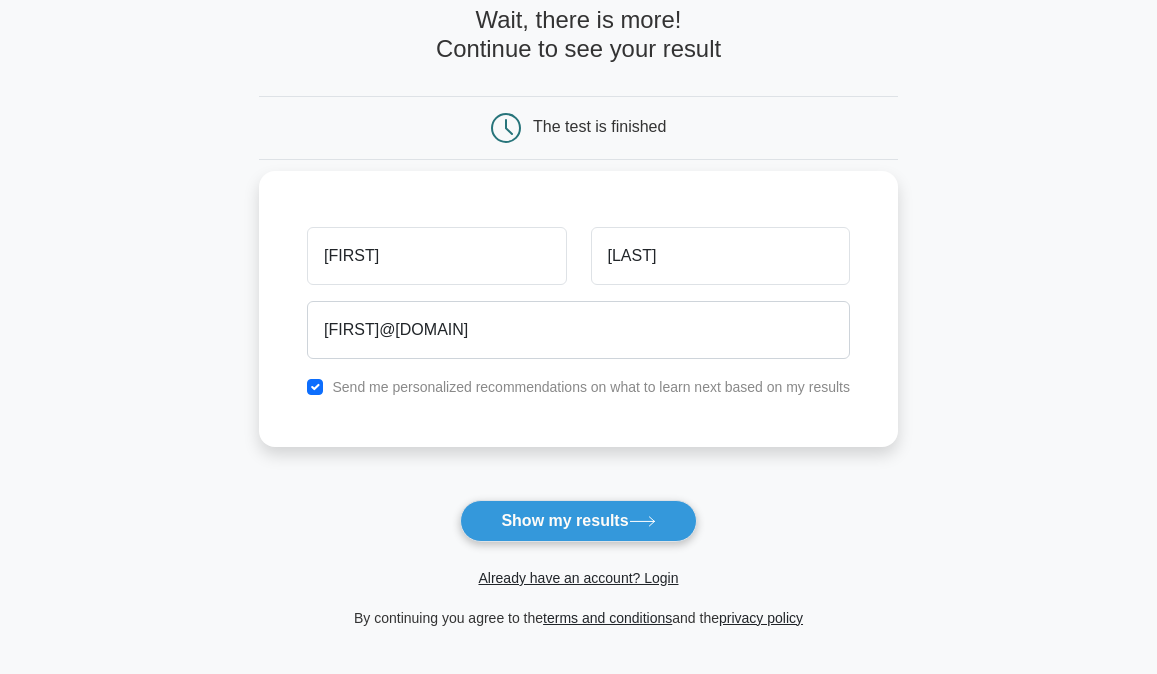click on "Send me personalized recommendations on what to learn next based on my results" at bounding box center [578, 387] 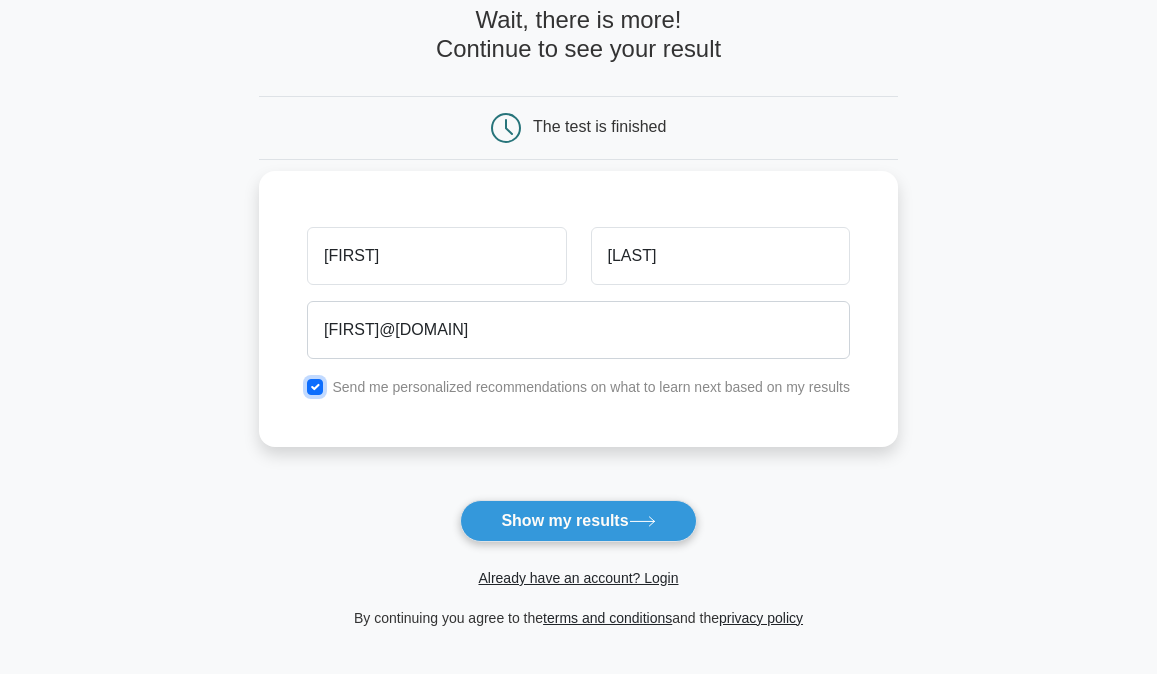 click at bounding box center (315, 387) 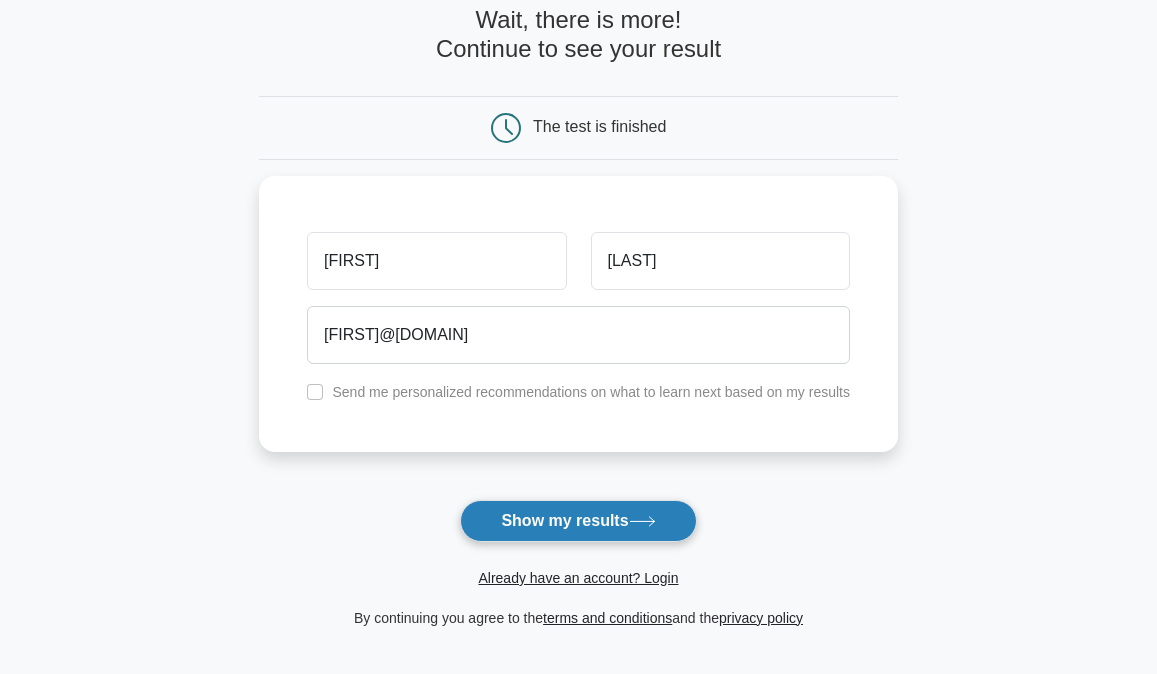 click on "Show my results" at bounding box center (578, 521) 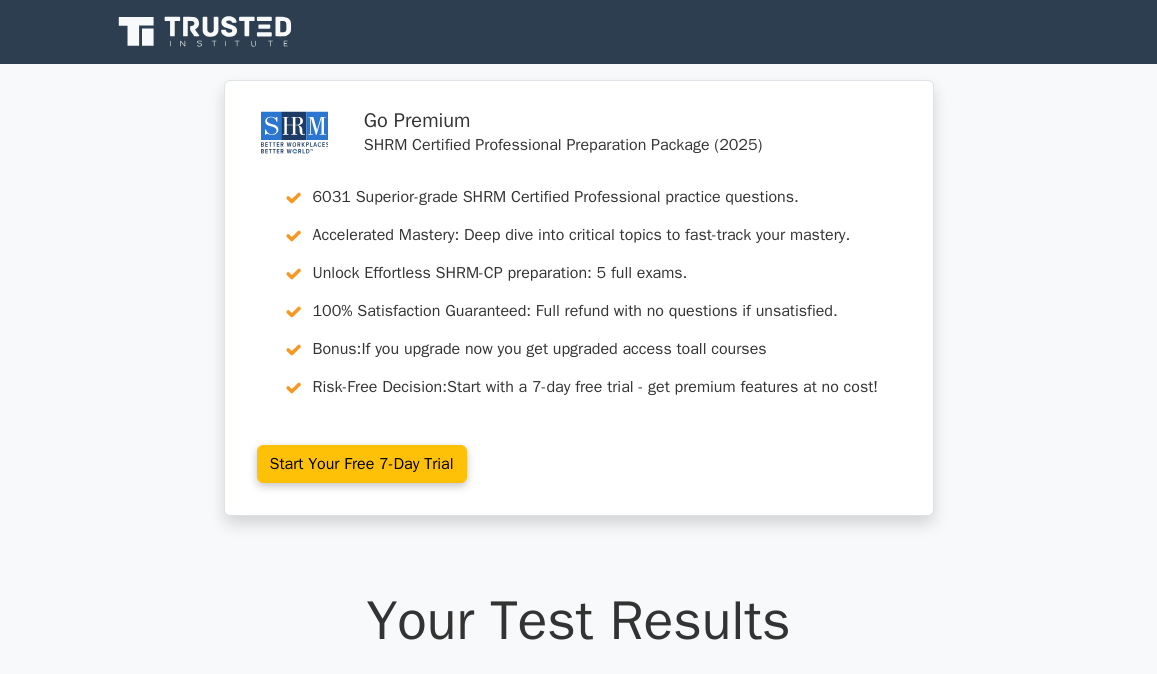 scroll, scrollTop: 0, scrollLeft: 0, axis: both 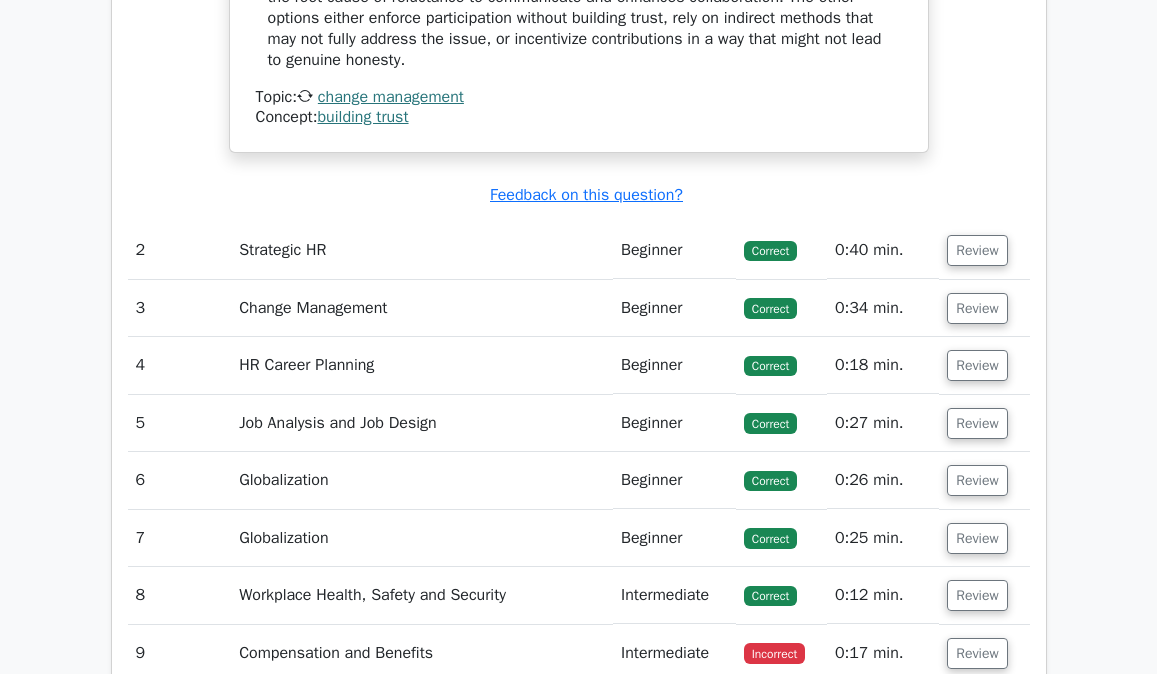 click on "Review" at bounding box center (977, 710) 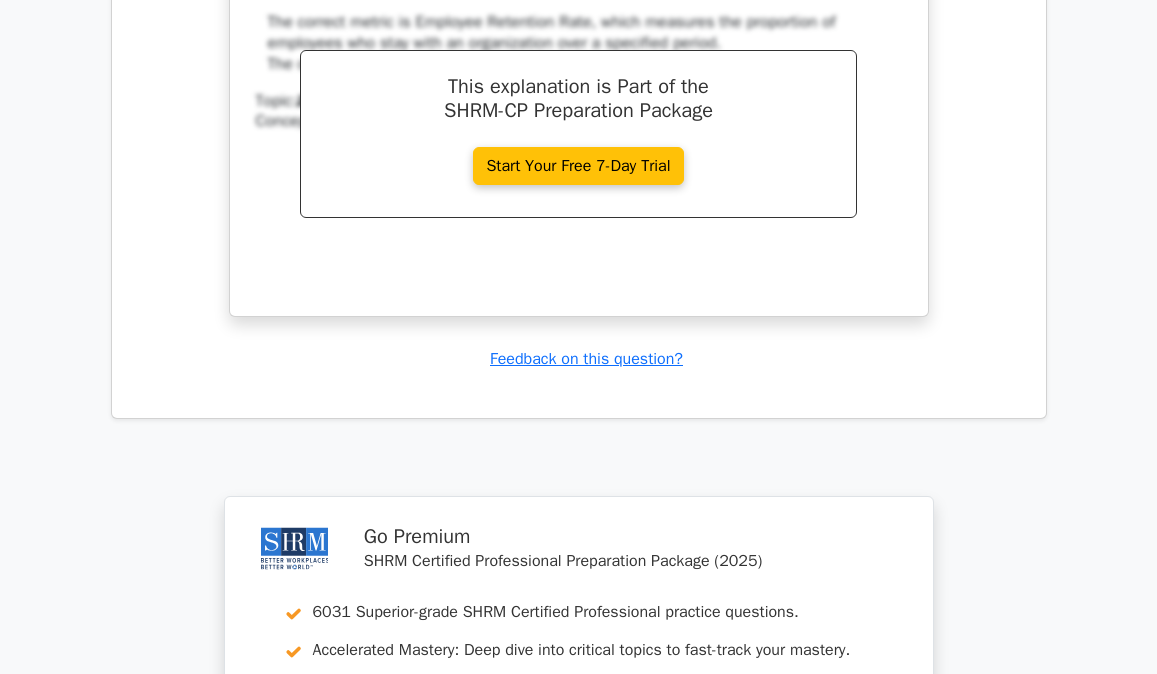 scroll, scrollTop: 3500, scrollLeft: 0, axis: vertical 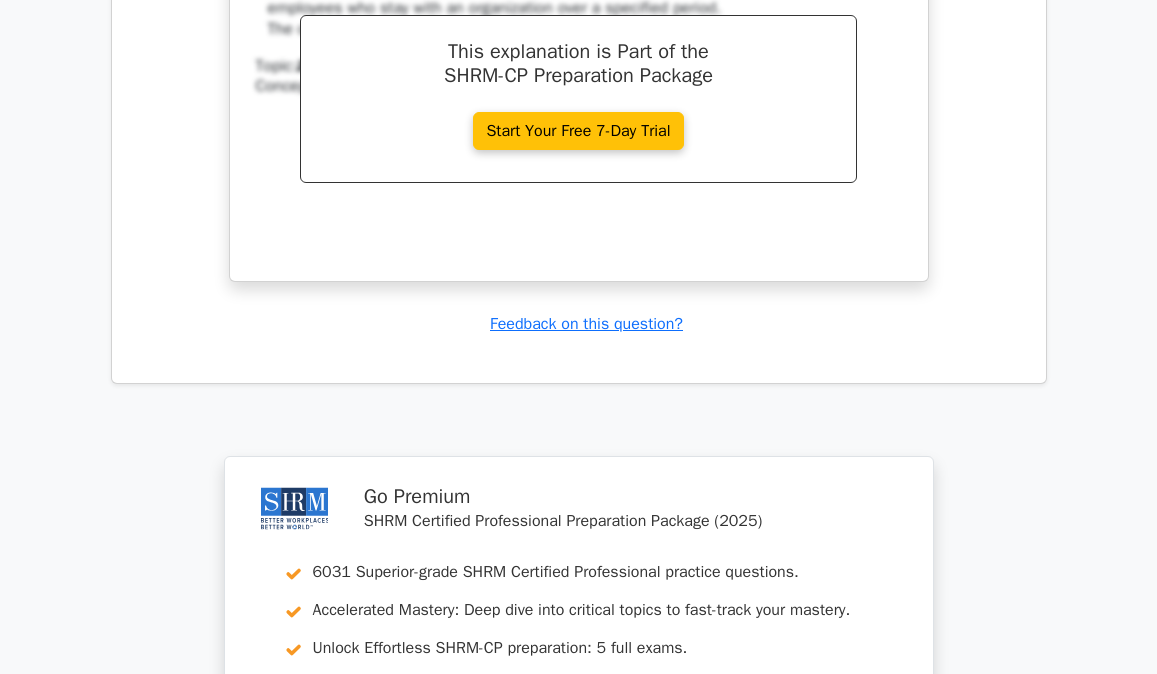 click on "Continue practicing" at bounding box center (503, 982) 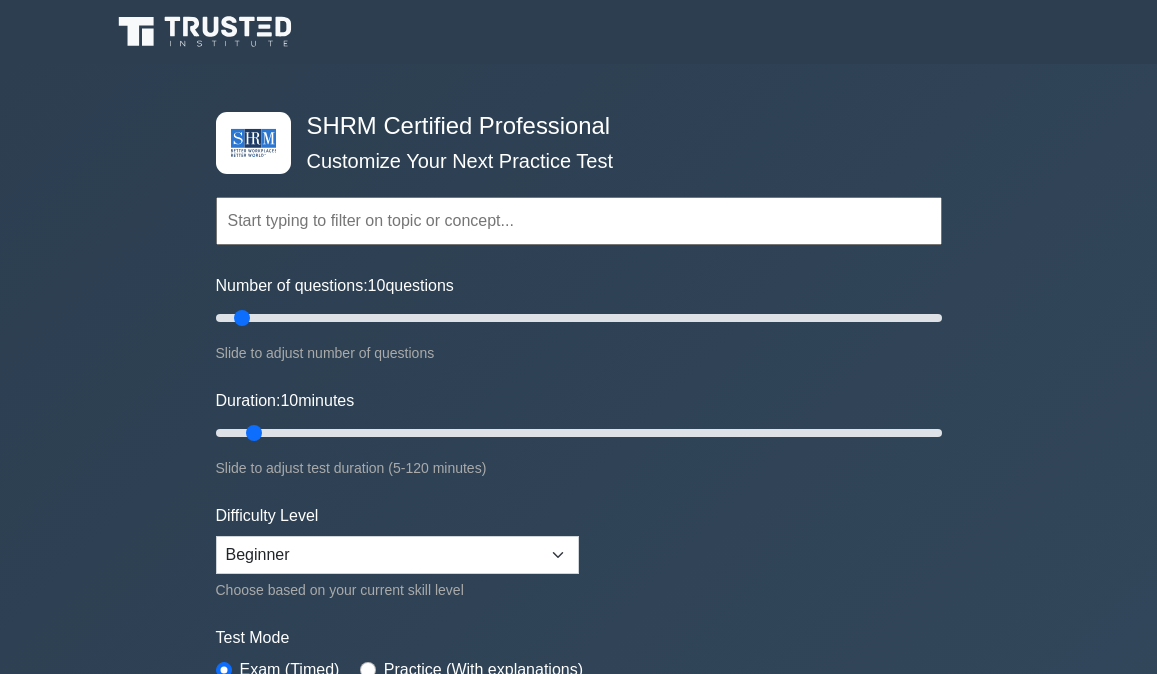 scroll, scrollTop: 0, scrollLeft: 0, axis: both 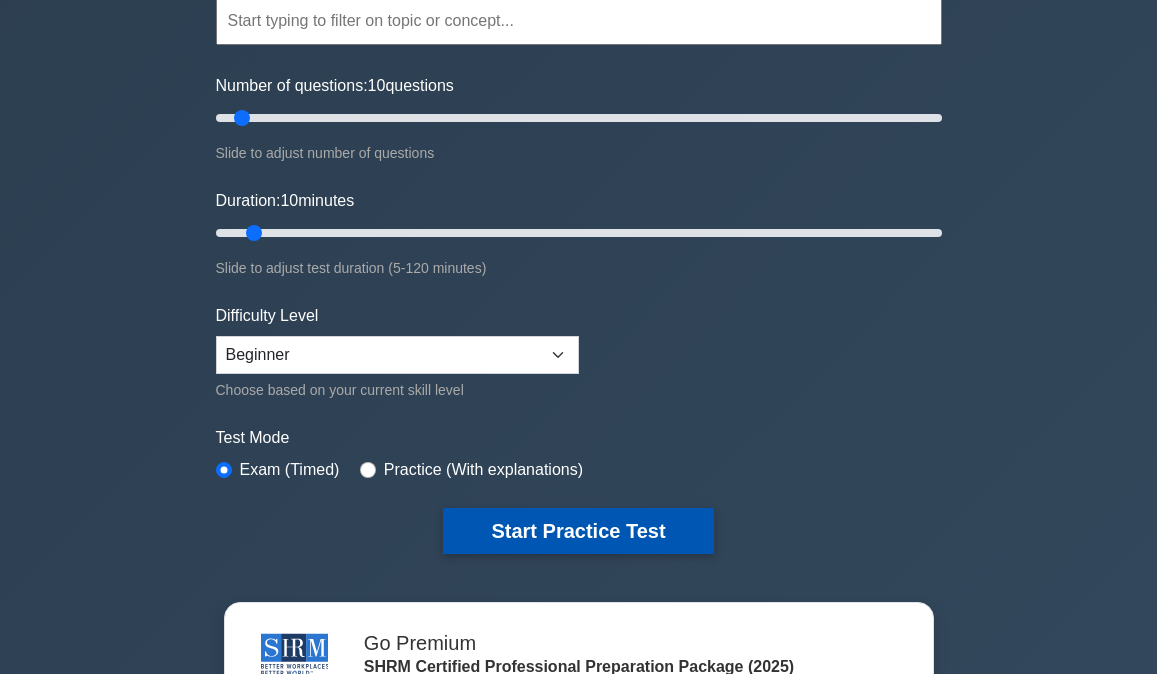 click on "Start Practice Test" at bounding box center [578, 531] 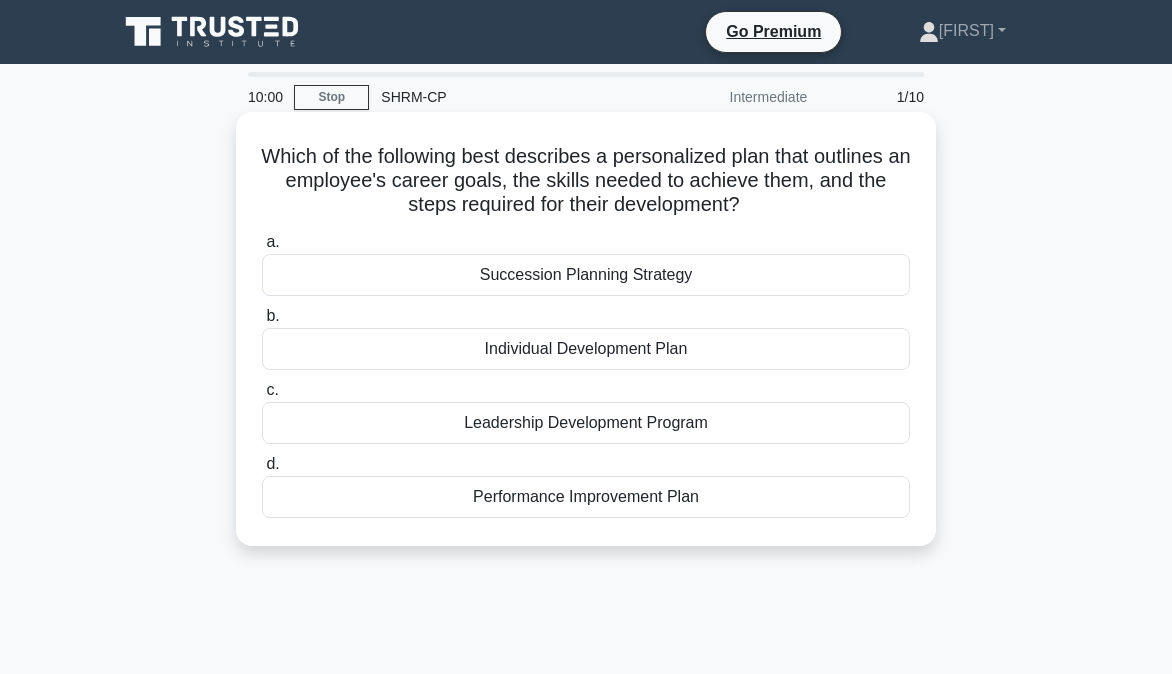 scroll, scrollTop: 0, scrollLeft: 0, axis: both 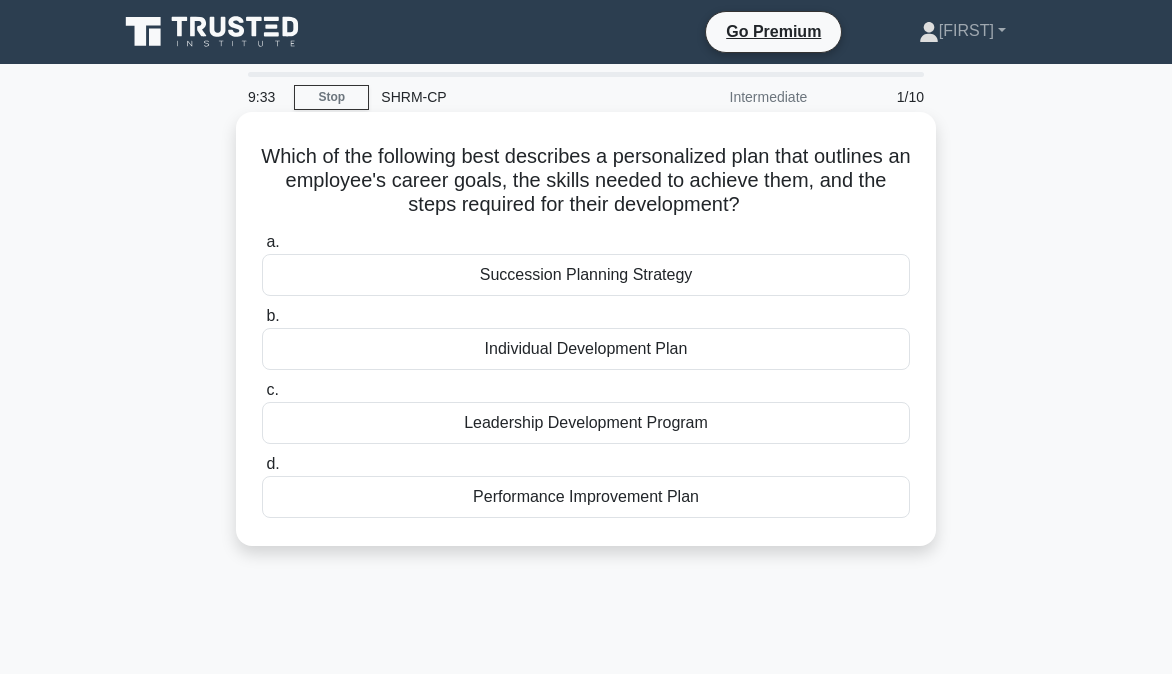 click on "Individual Development Plan" at bounding box center (586, 349) 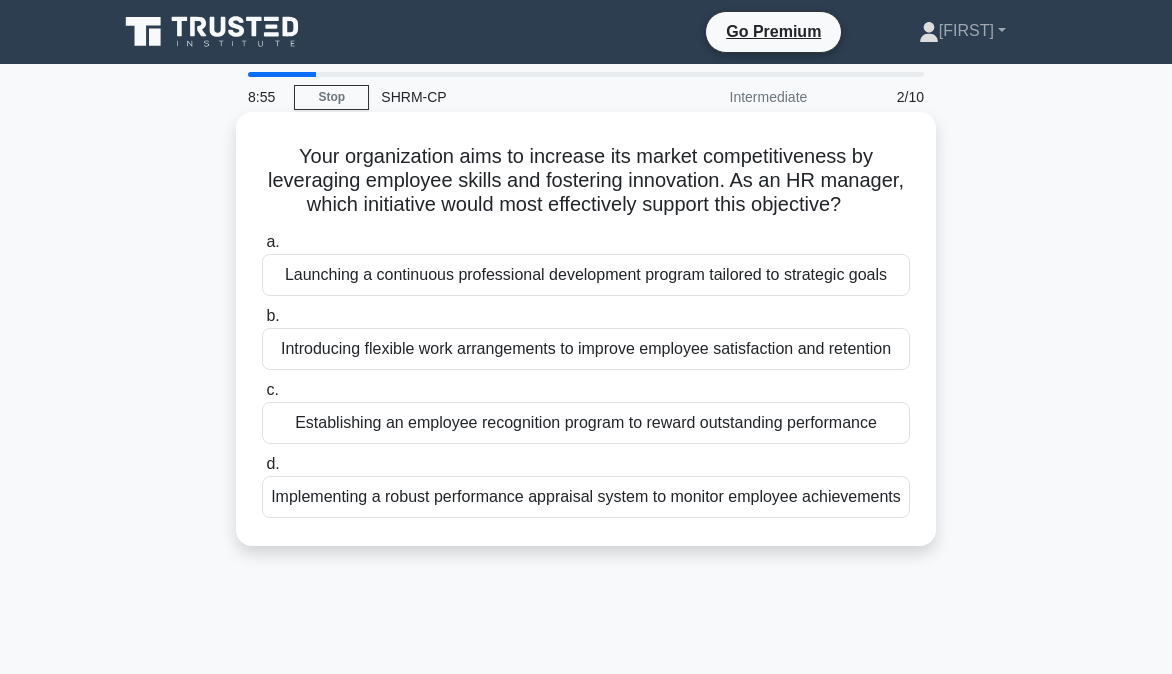 click on "Establishing an employee recognition program to reward outstanding performance" at bounding box center (586, 423) 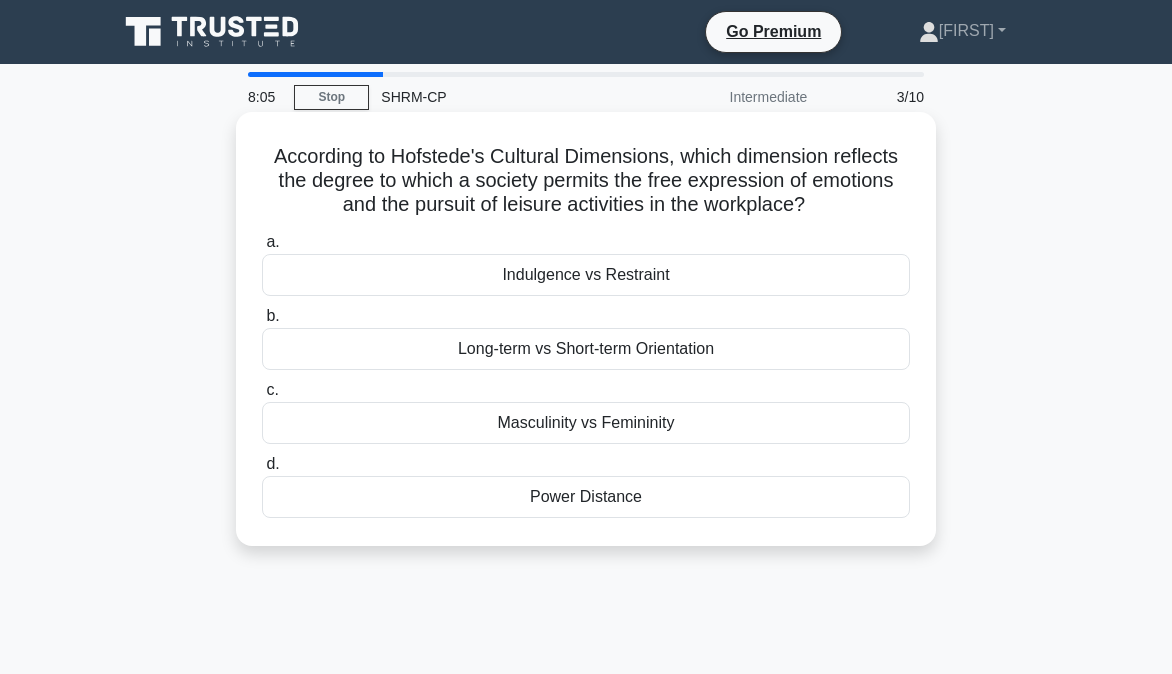 click on "Indulgence vs Restraint" at bounding box center (586, 275) 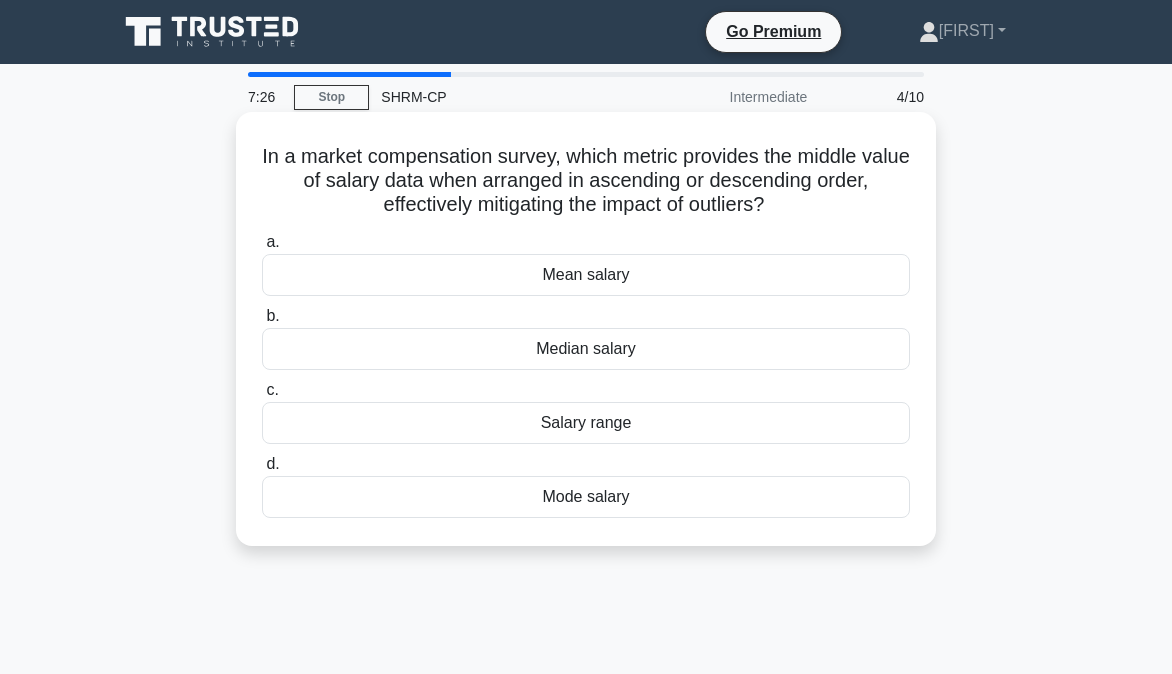 click on "Median salary" at bounding box center [586, 349] 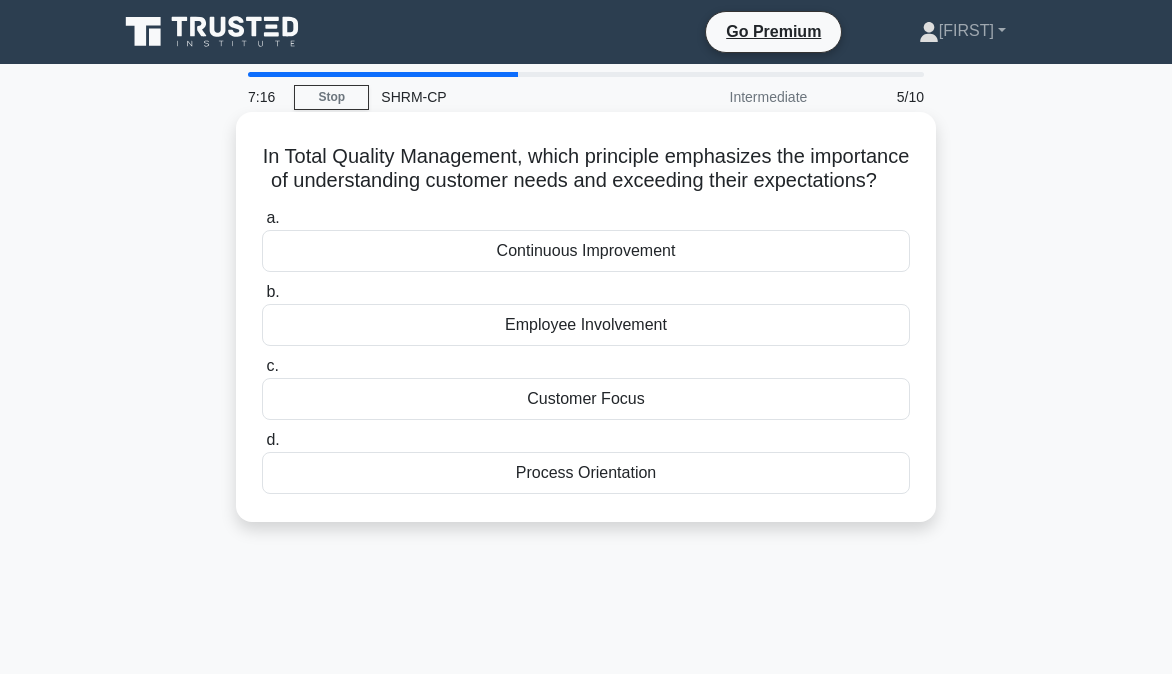click on "Customer Focus" at bounding box center (586, 399) 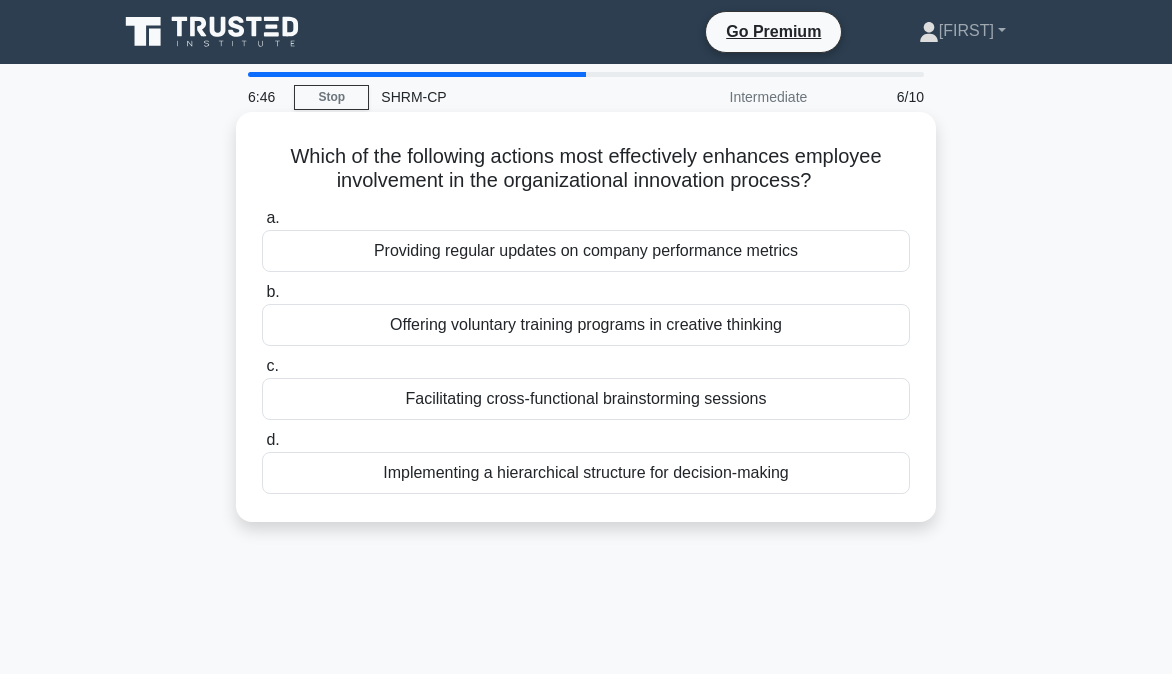 click on "Facilitating cross-functional brainstorming sessions" at bounding box center [586, 399] 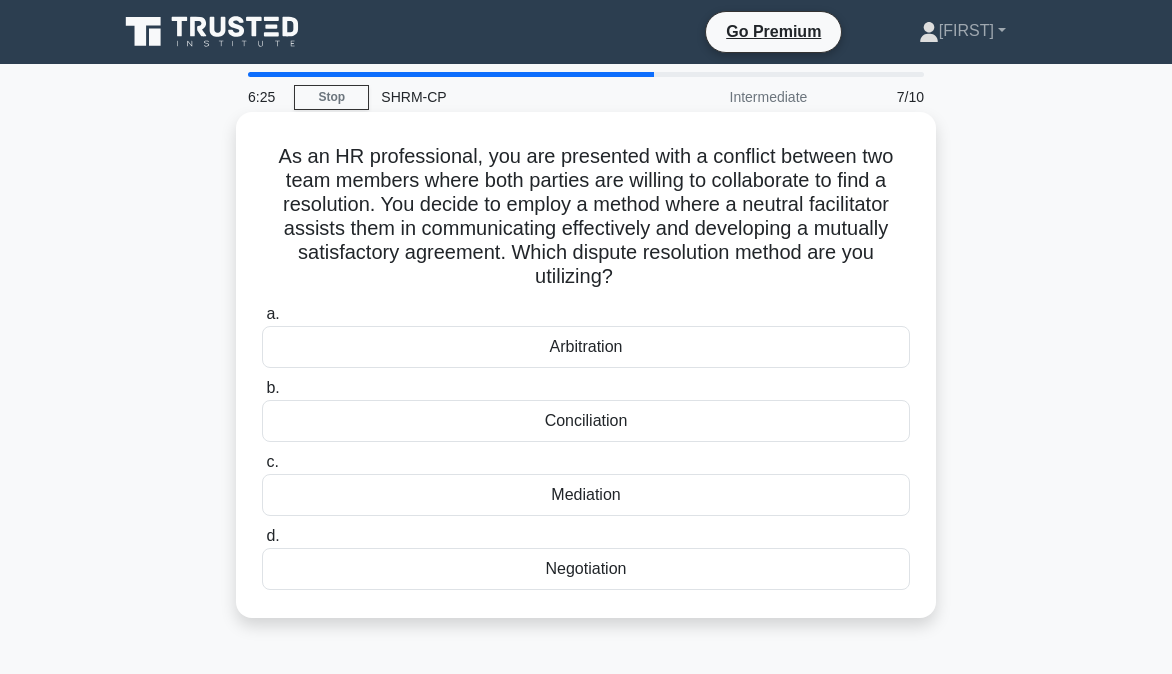 click on "Mediation" at bounding box center [586, 495] 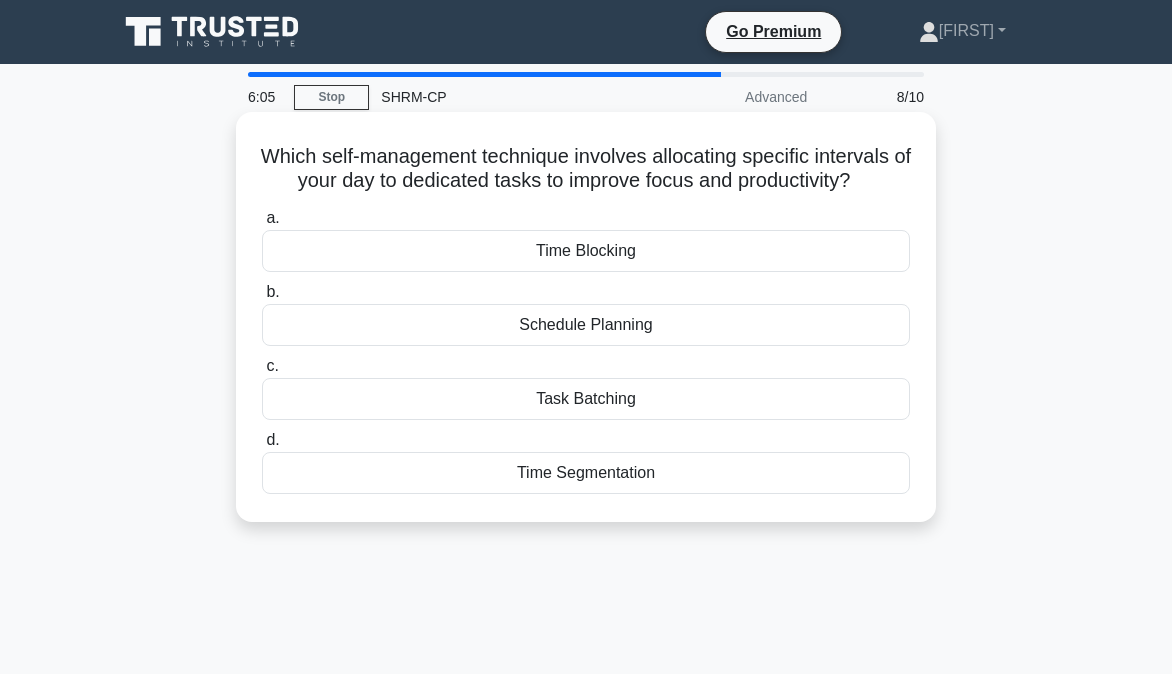 click on "Time Blocking" at bounding box center (586, 251) 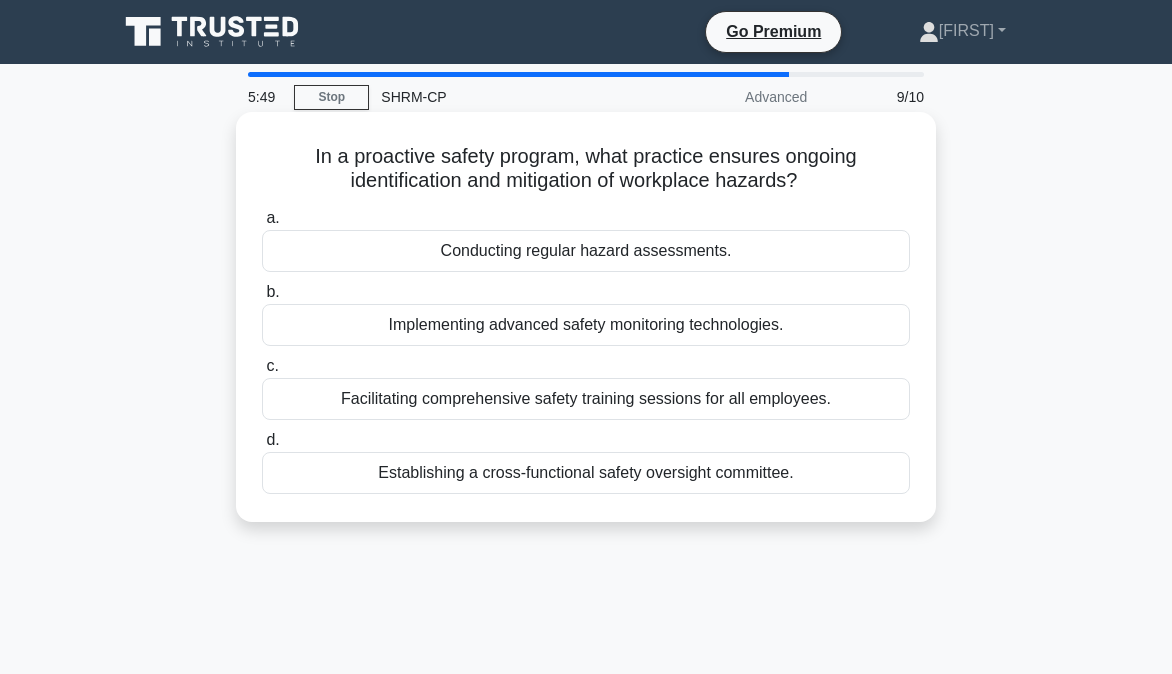 click on "Facilitating comprehensive safety training sessions for all employees." at bounding box center [586, 399] 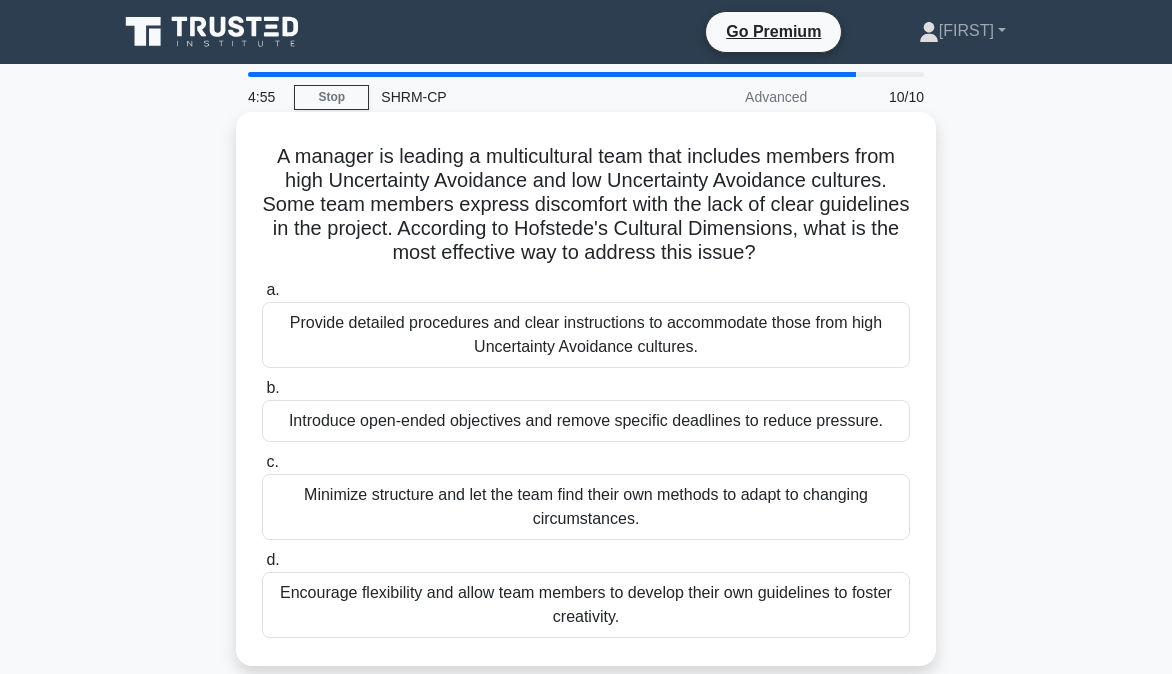 click on "Provide detailed procedures and clear instructions to accommodate those from high Uncertainty Avoidance cultures." at bounding box center [586, 335] 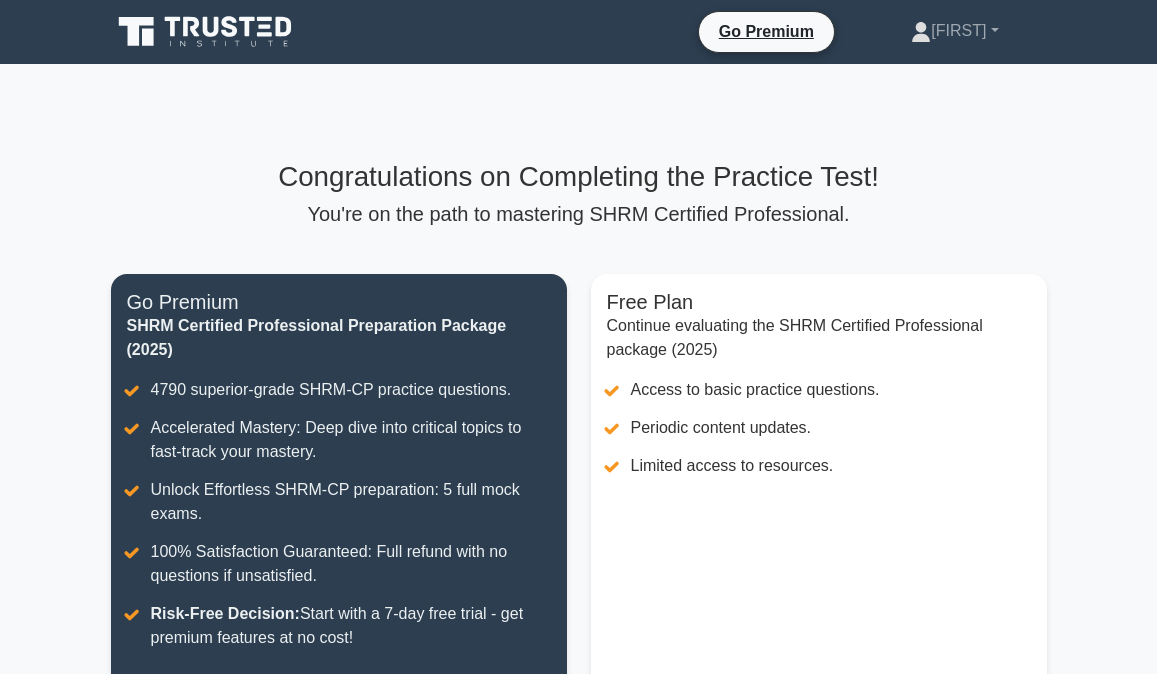 scroll, scrollTop: 0, scrollLeft: 0, axis: both 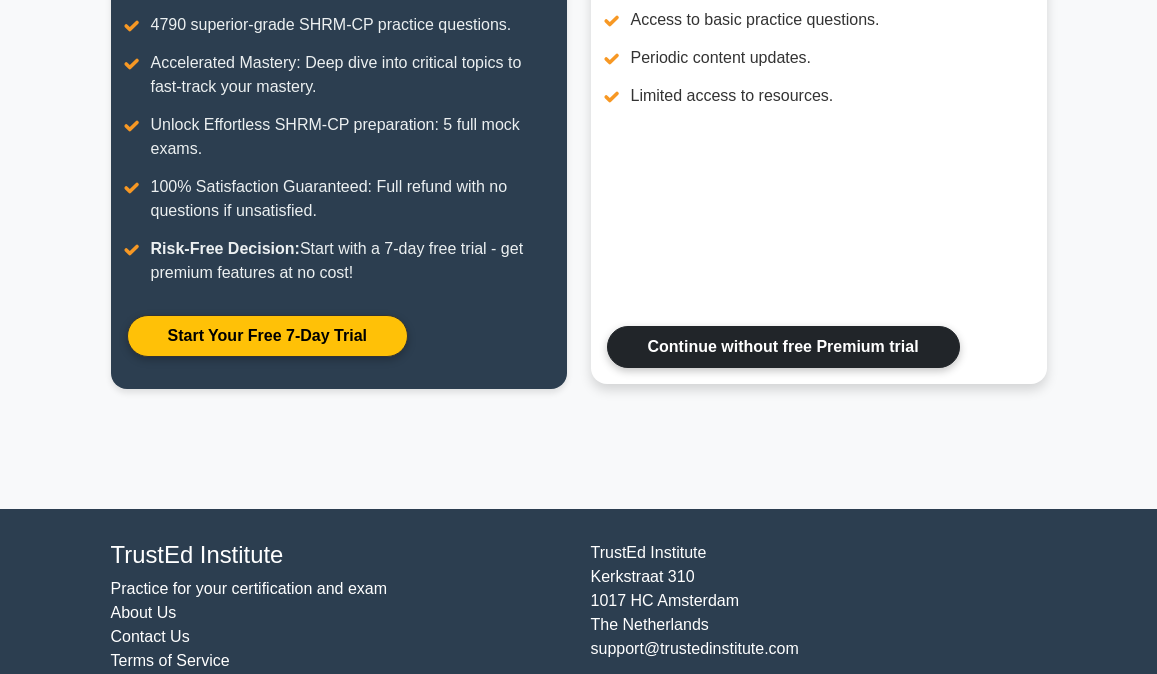 click on "Continue without free Premium trial" at bounding box center (783, 347) 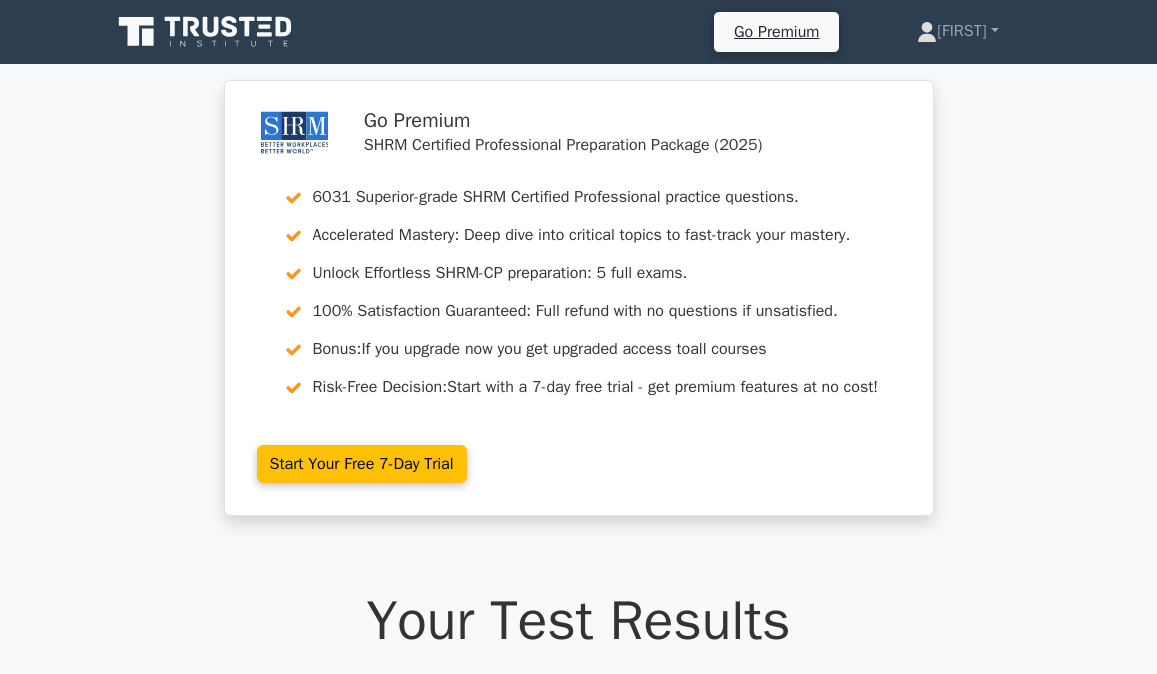 scroll, scrollTop: 0, scrollLeft: 0, axis: both 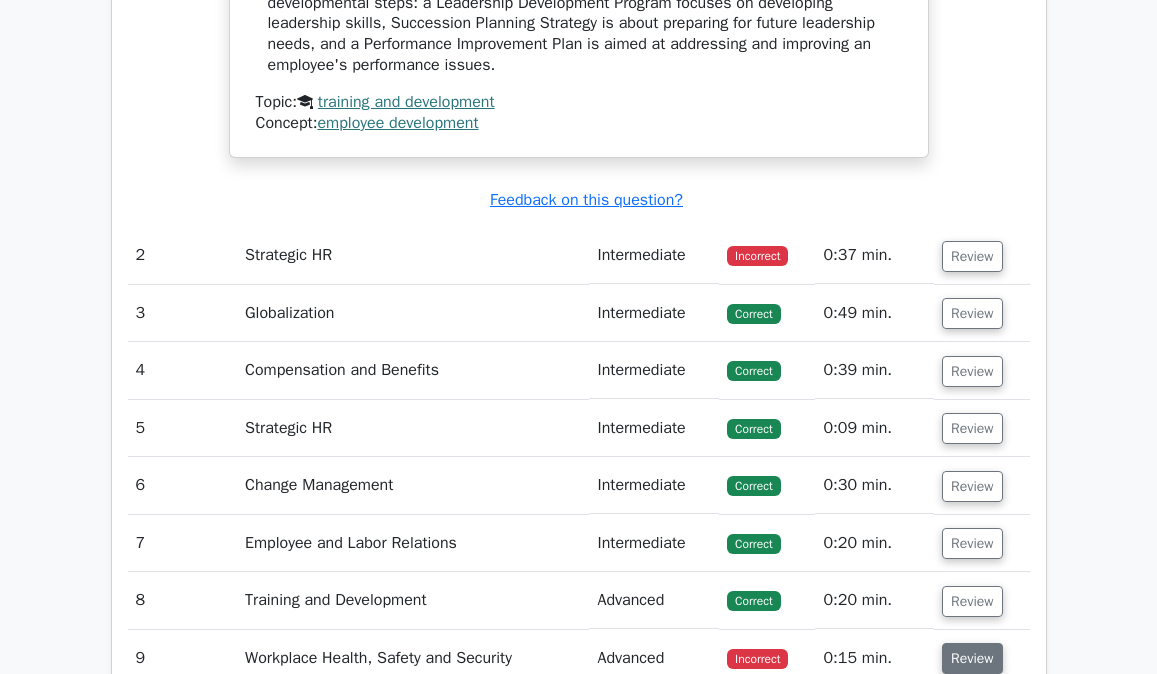 click on "Review" at bounding box center [972, 658] 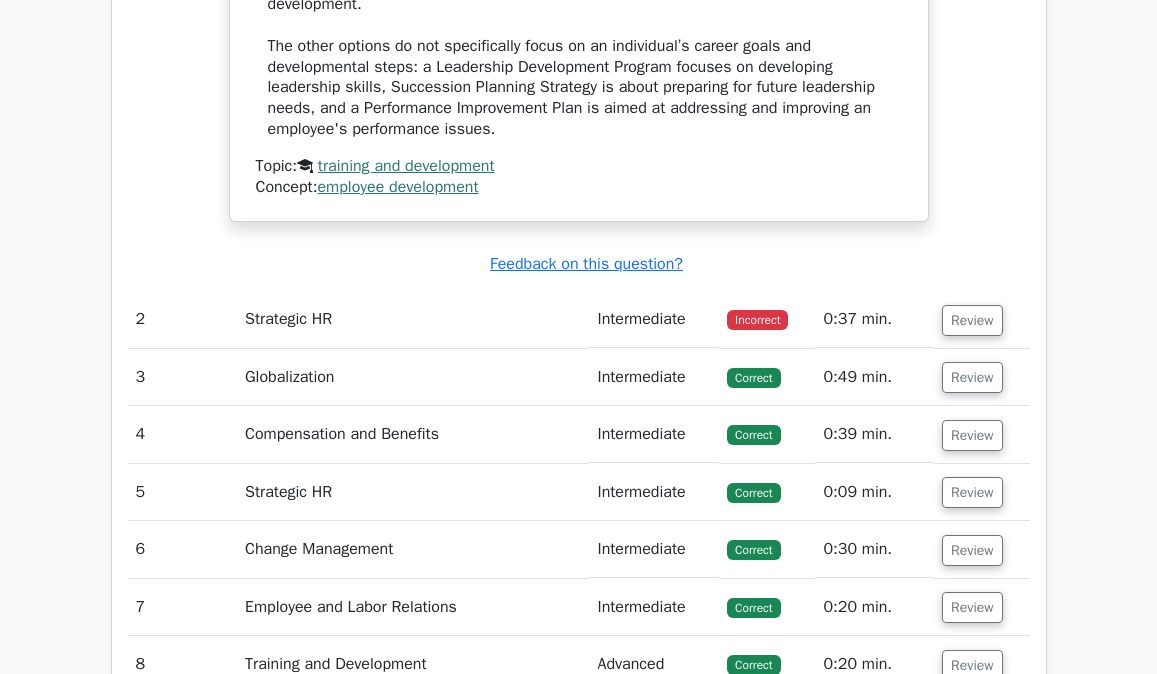 scroll, scrollTop: 2200, scrollLeft: 0, axis: vertical 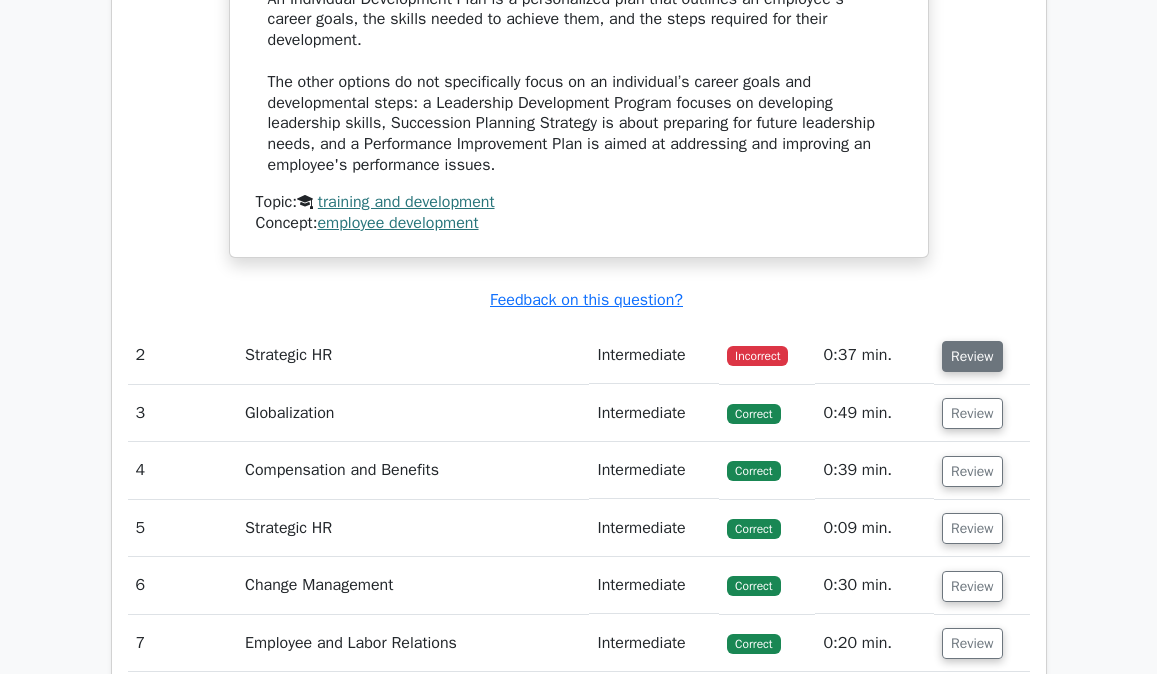 click on "Review" at bounding box center (972, 356) 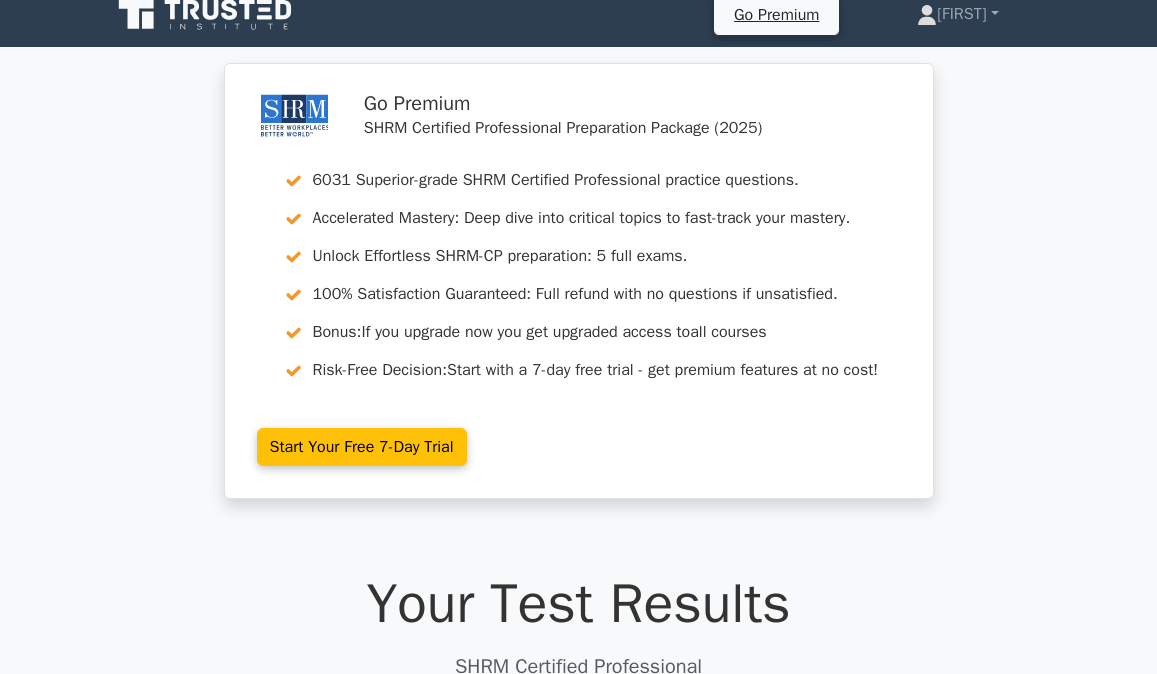 scroll, scrollTop: 0, scrollLeft: 0, axis: both 